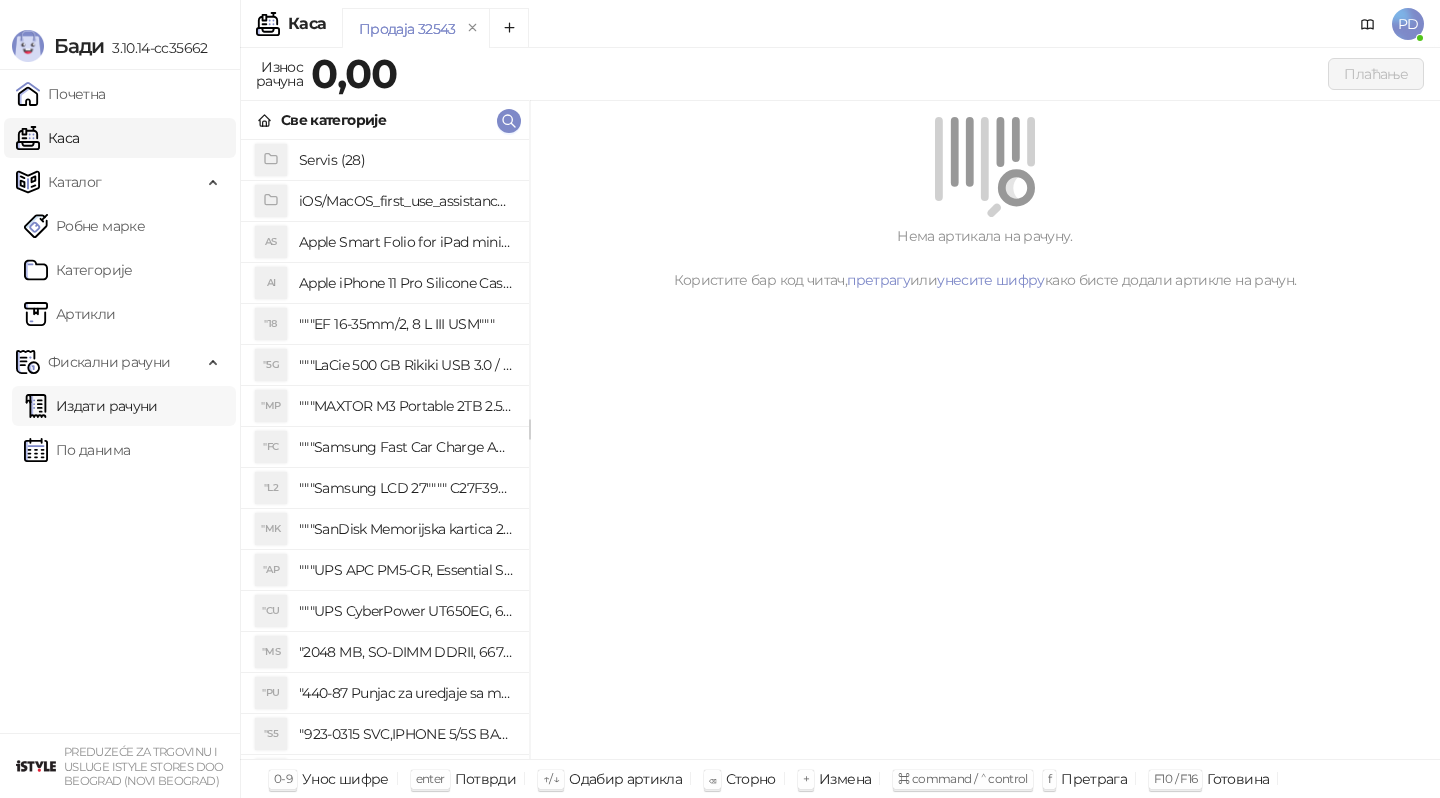 scroll, scrollTop: 0, scrollLeft: 0, axis: both 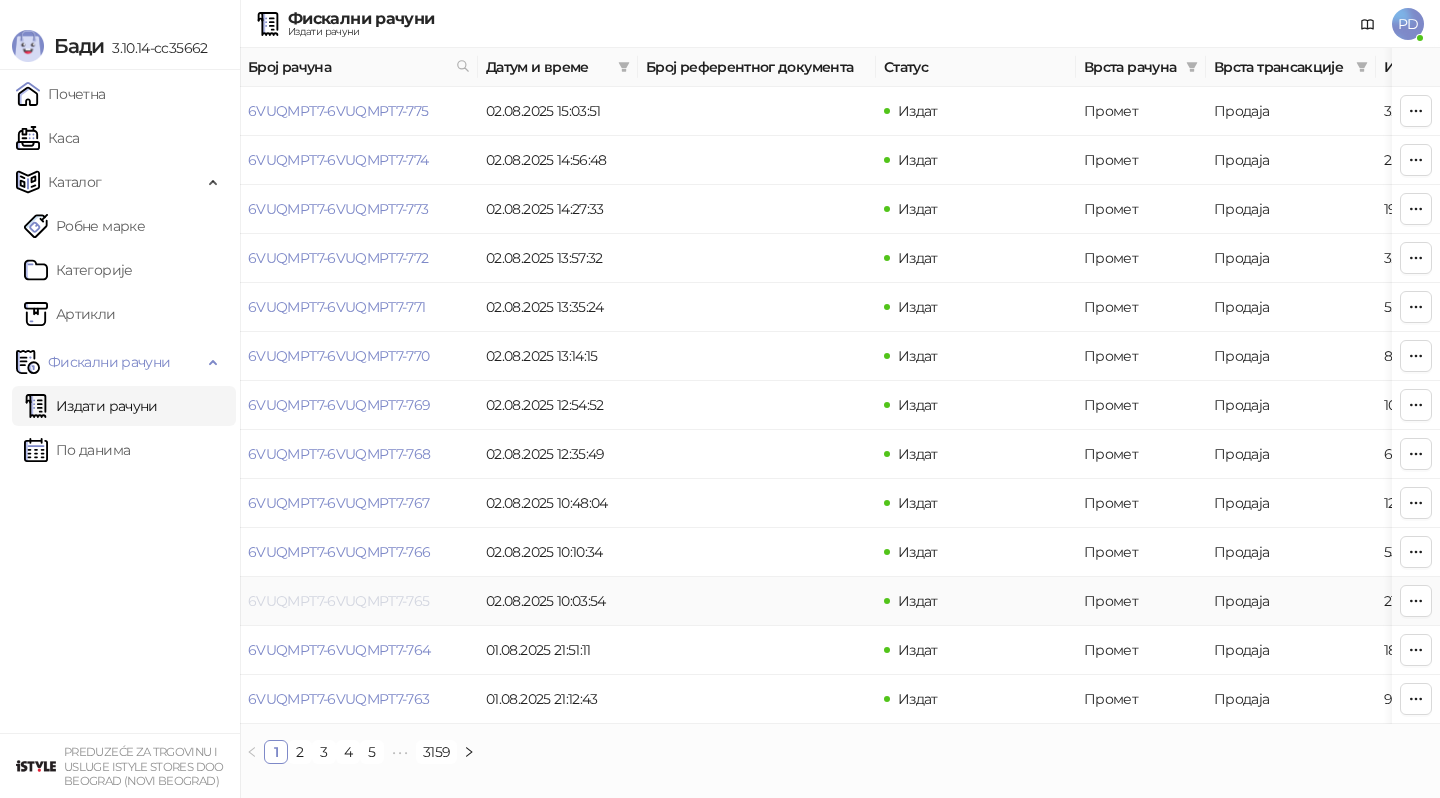 click on "6VUQMPT7-6VUQMPT7-765" at bounding box center [339, 601] 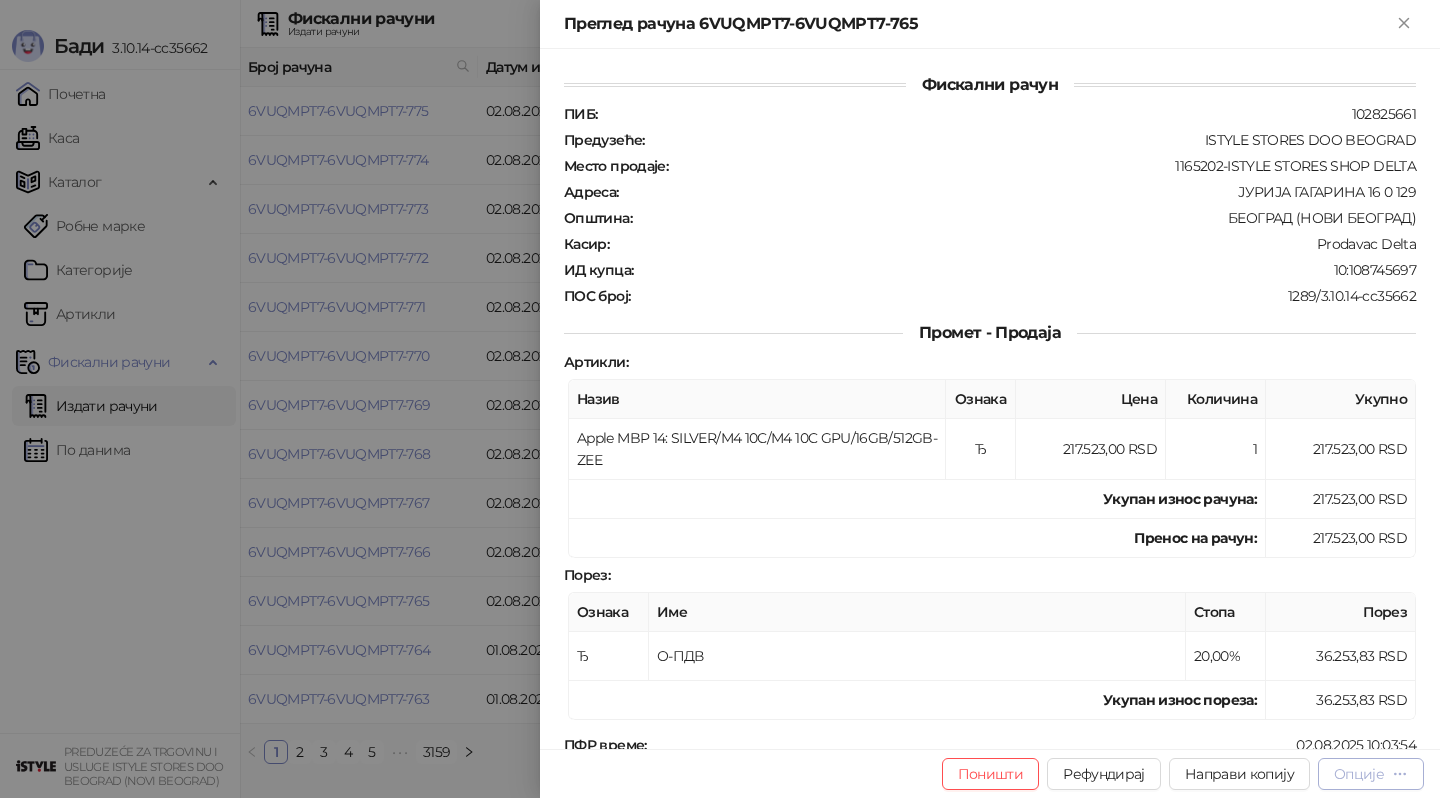 click on "Опције" at bounding box center (1371, 773) 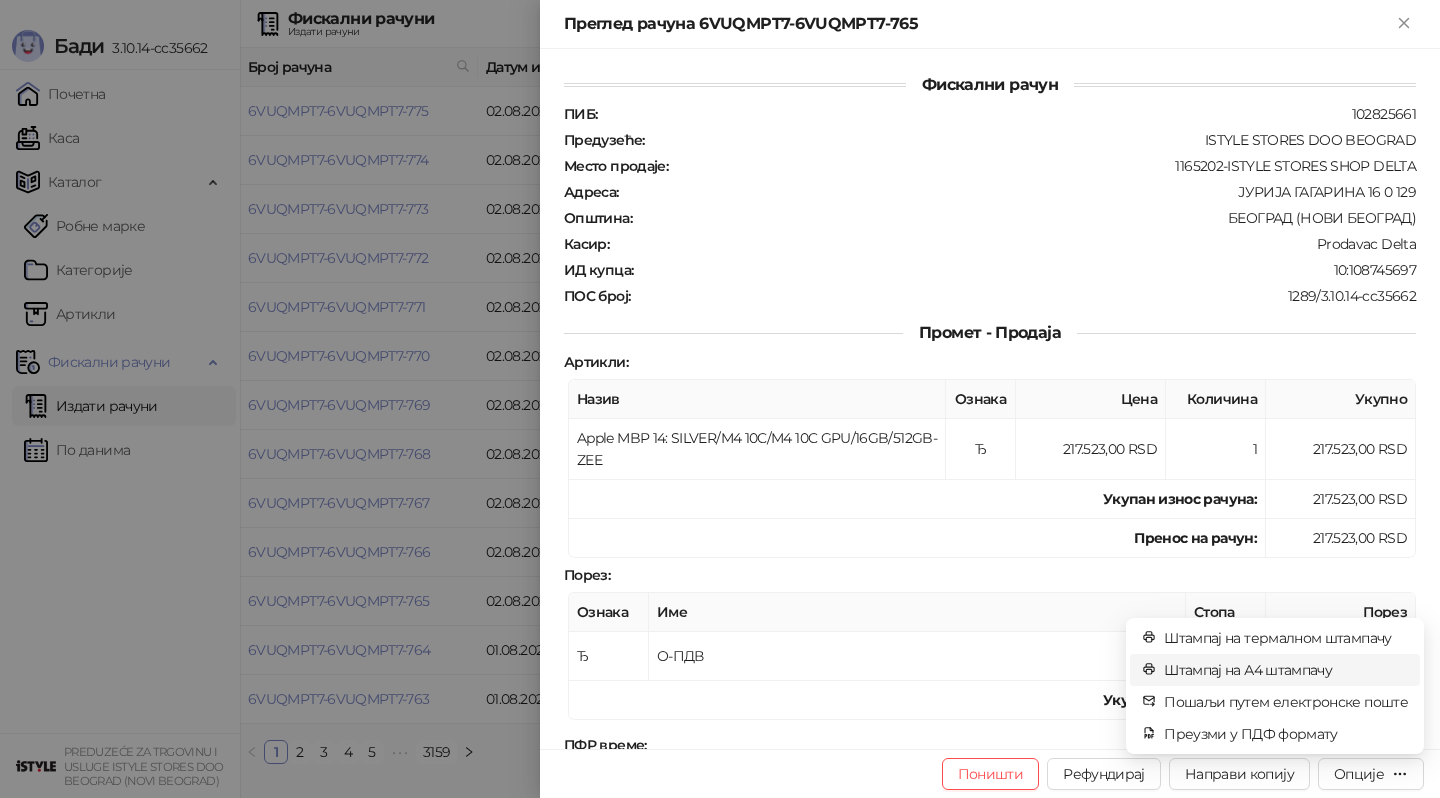 click on "Штампај на А4 штампачу" at bounding box center [1286, 670] 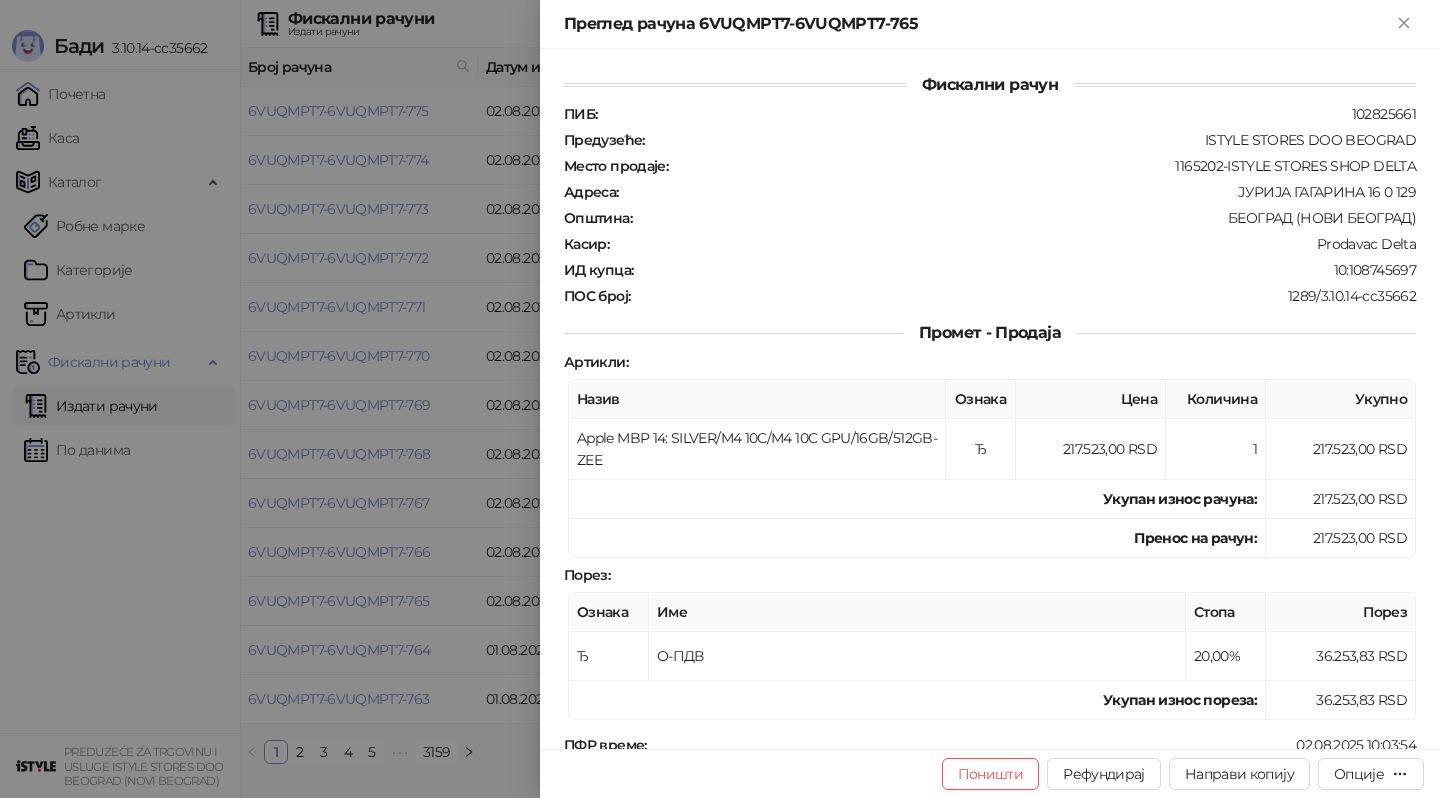 click on "Преглед рачуна 6VUQMPT7-6VUQMPT7-765" at bounding box center [990, 24] 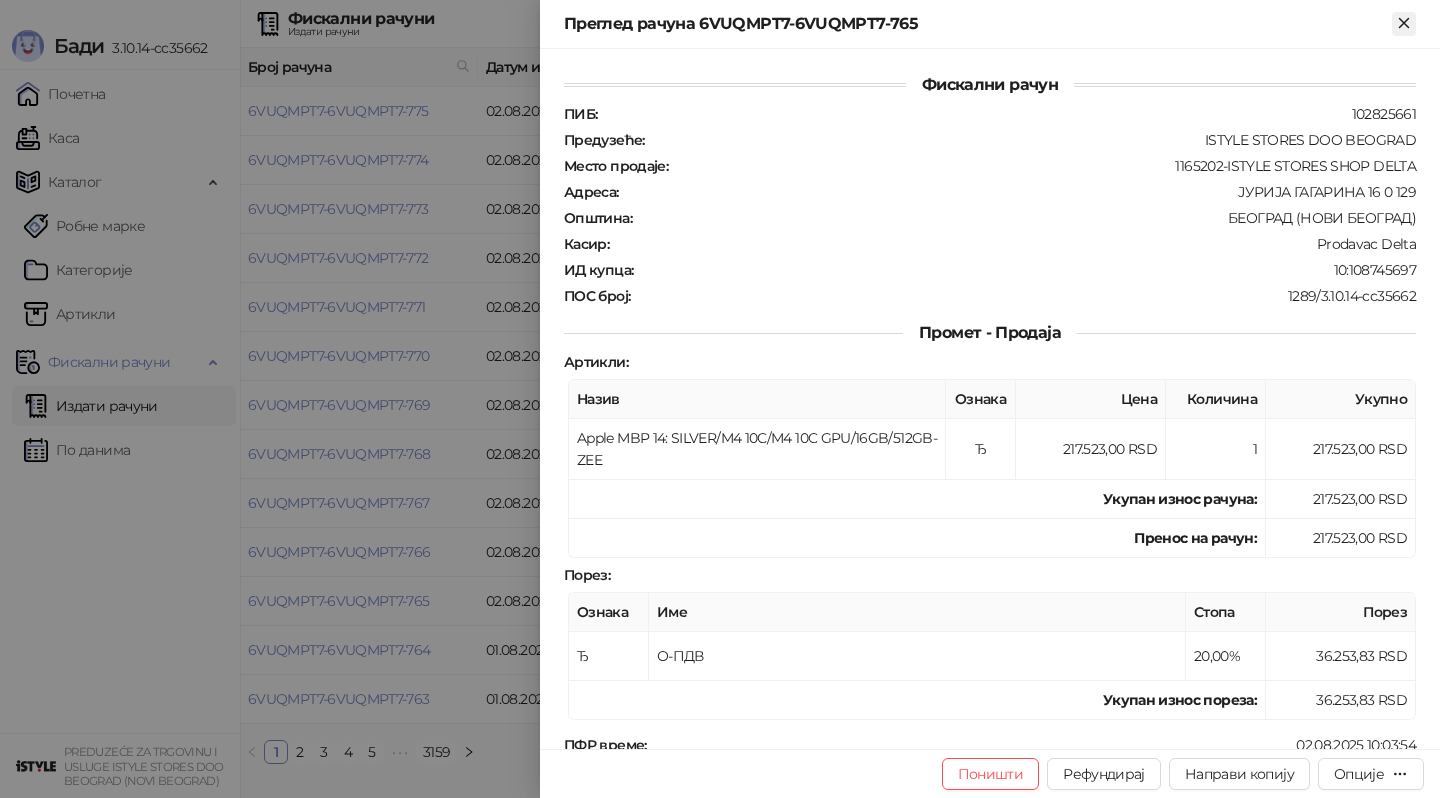 click 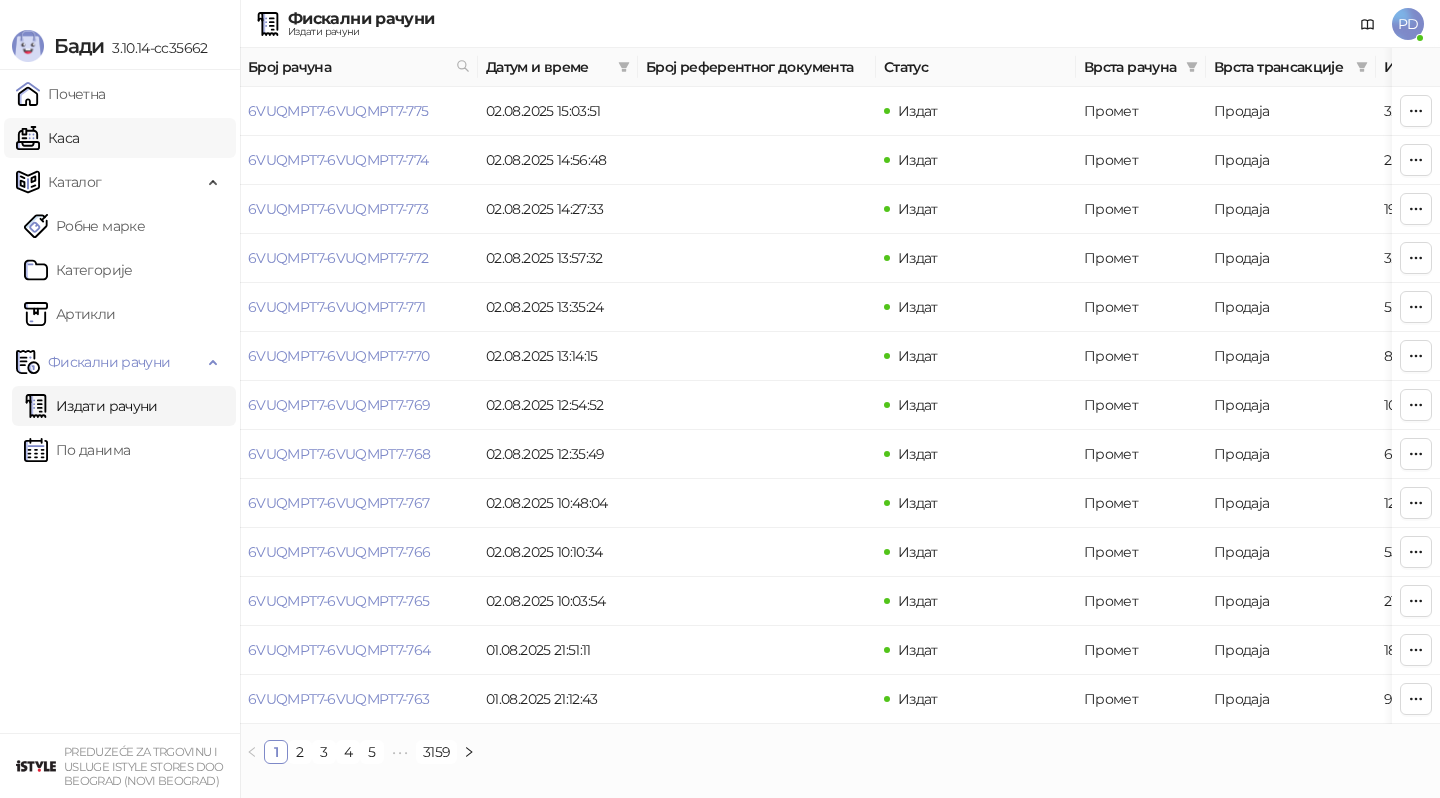 click on "Каса" at bounding box center [47, 138] 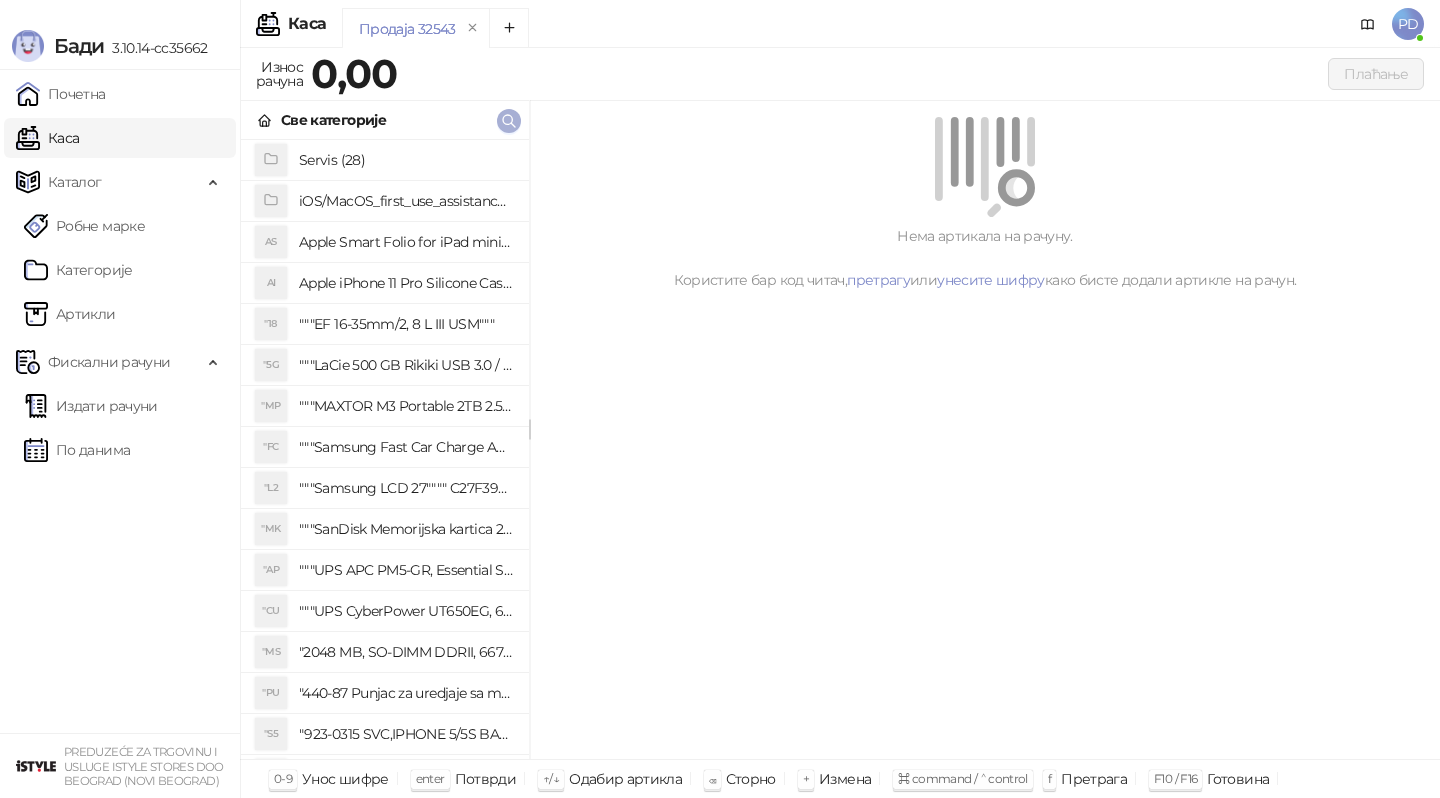click 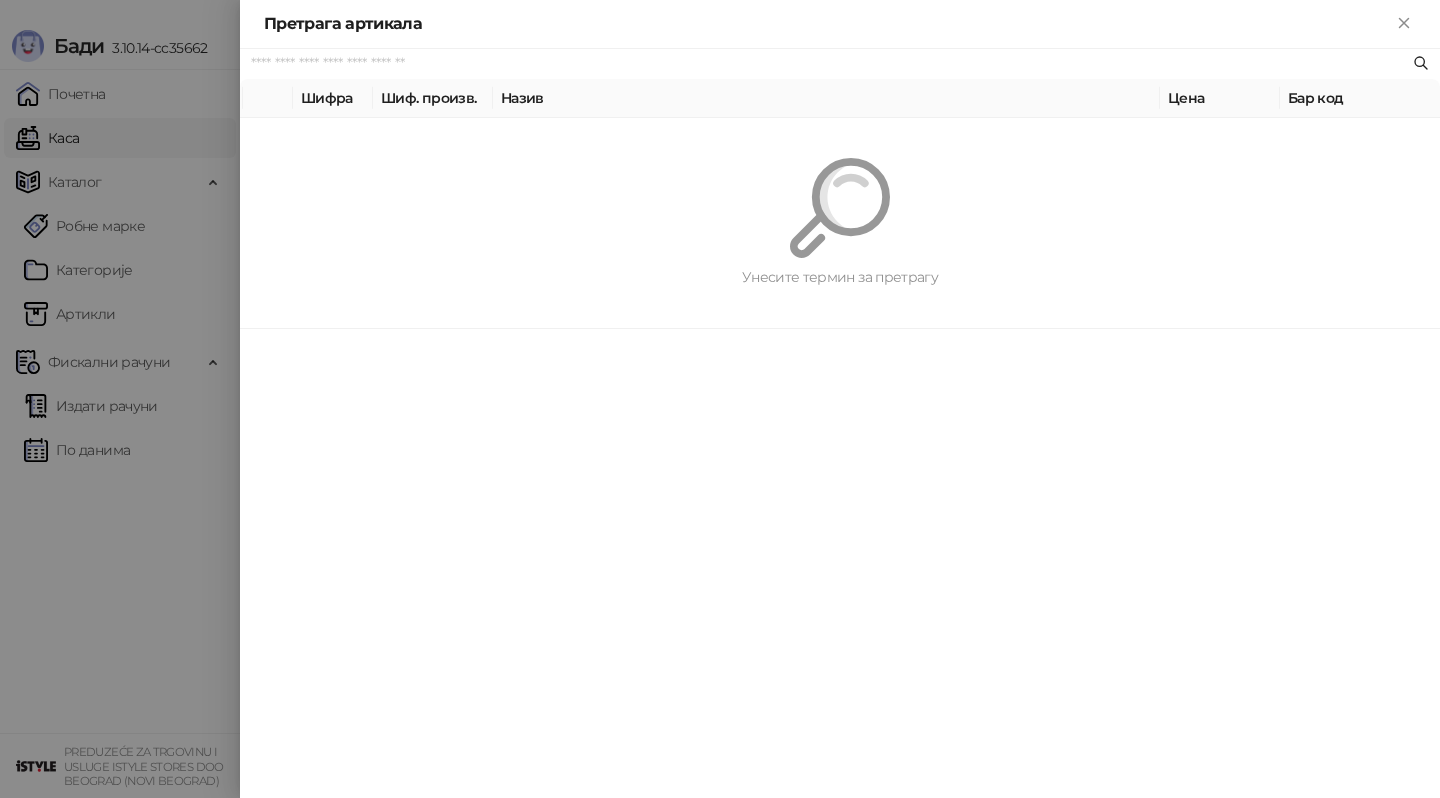 paste on "**********" 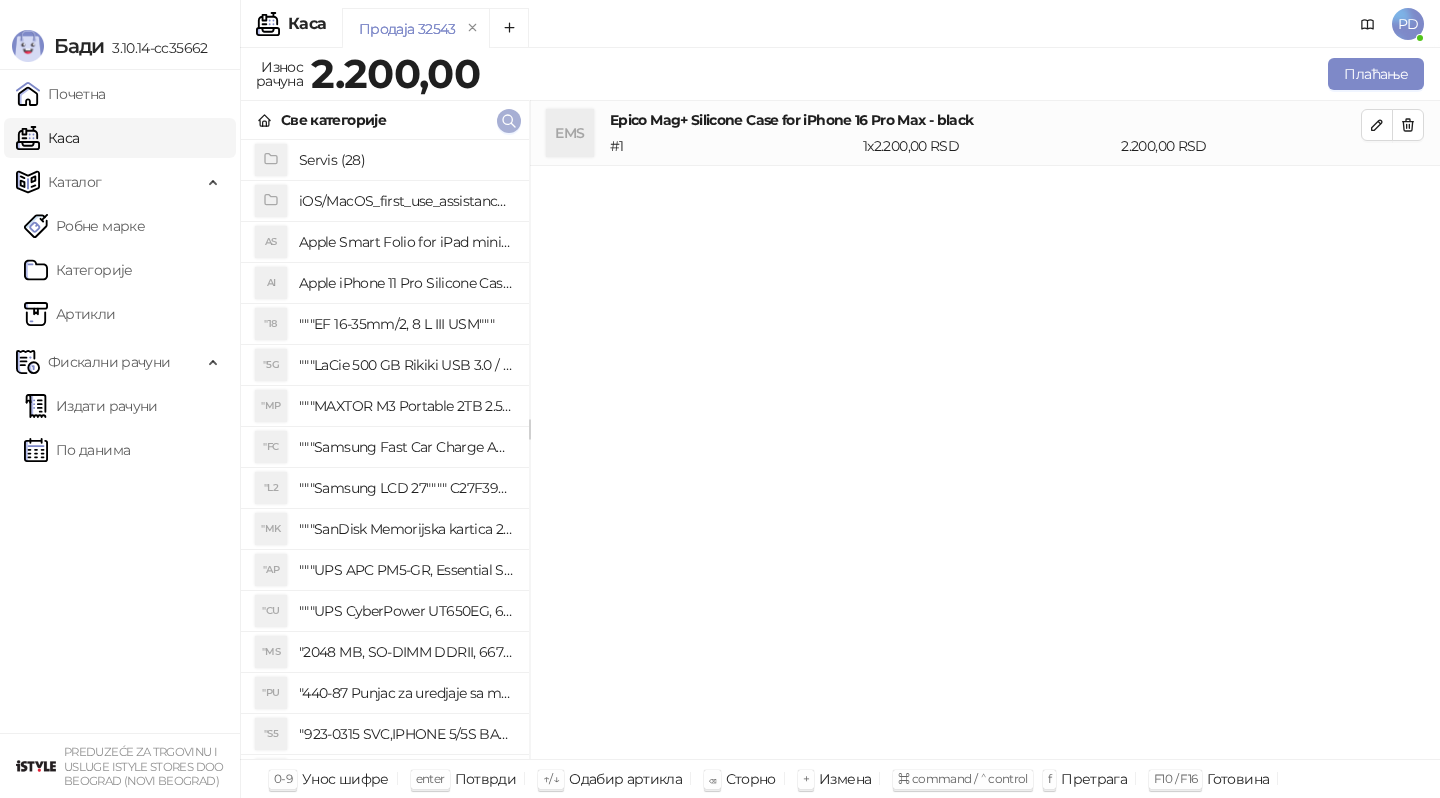 click 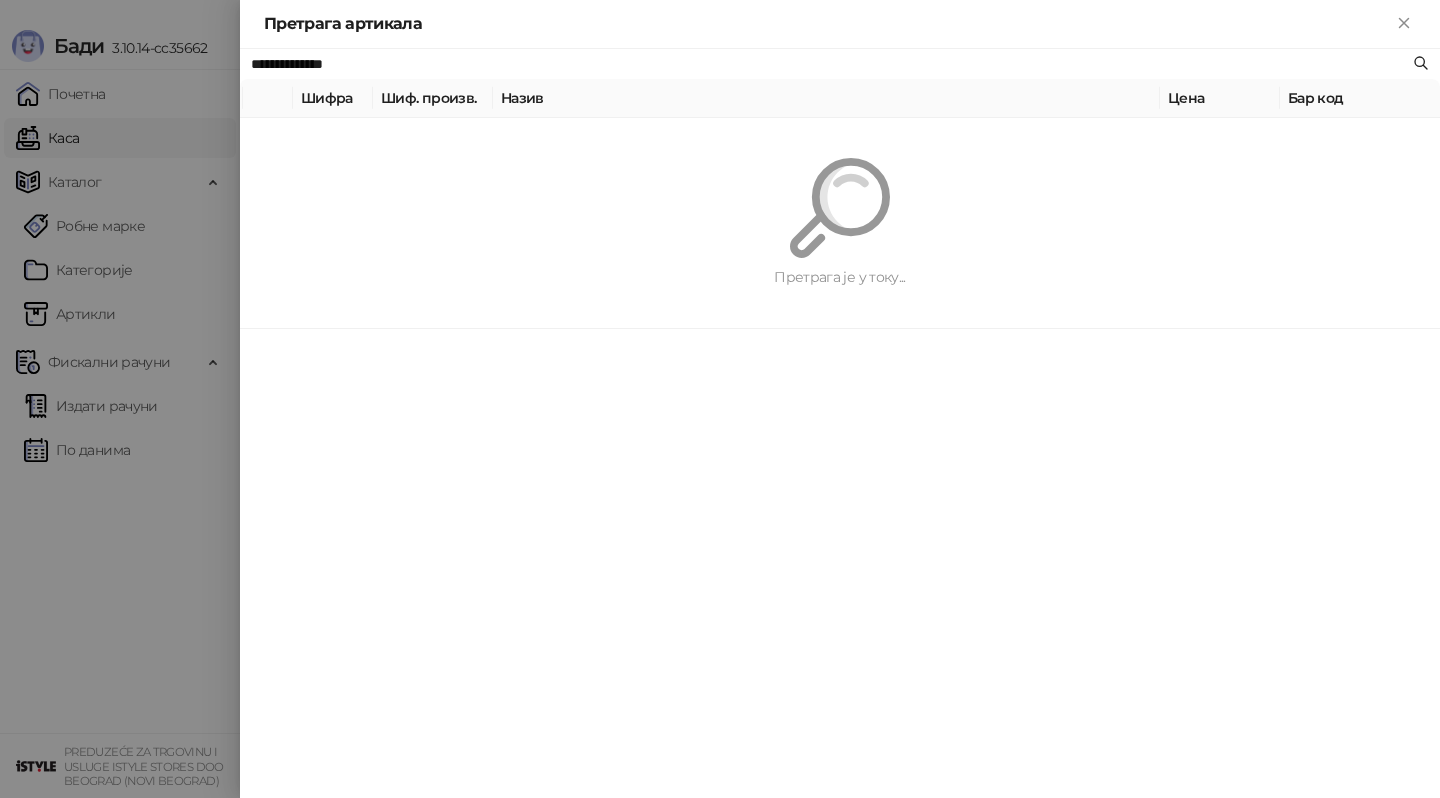 paste 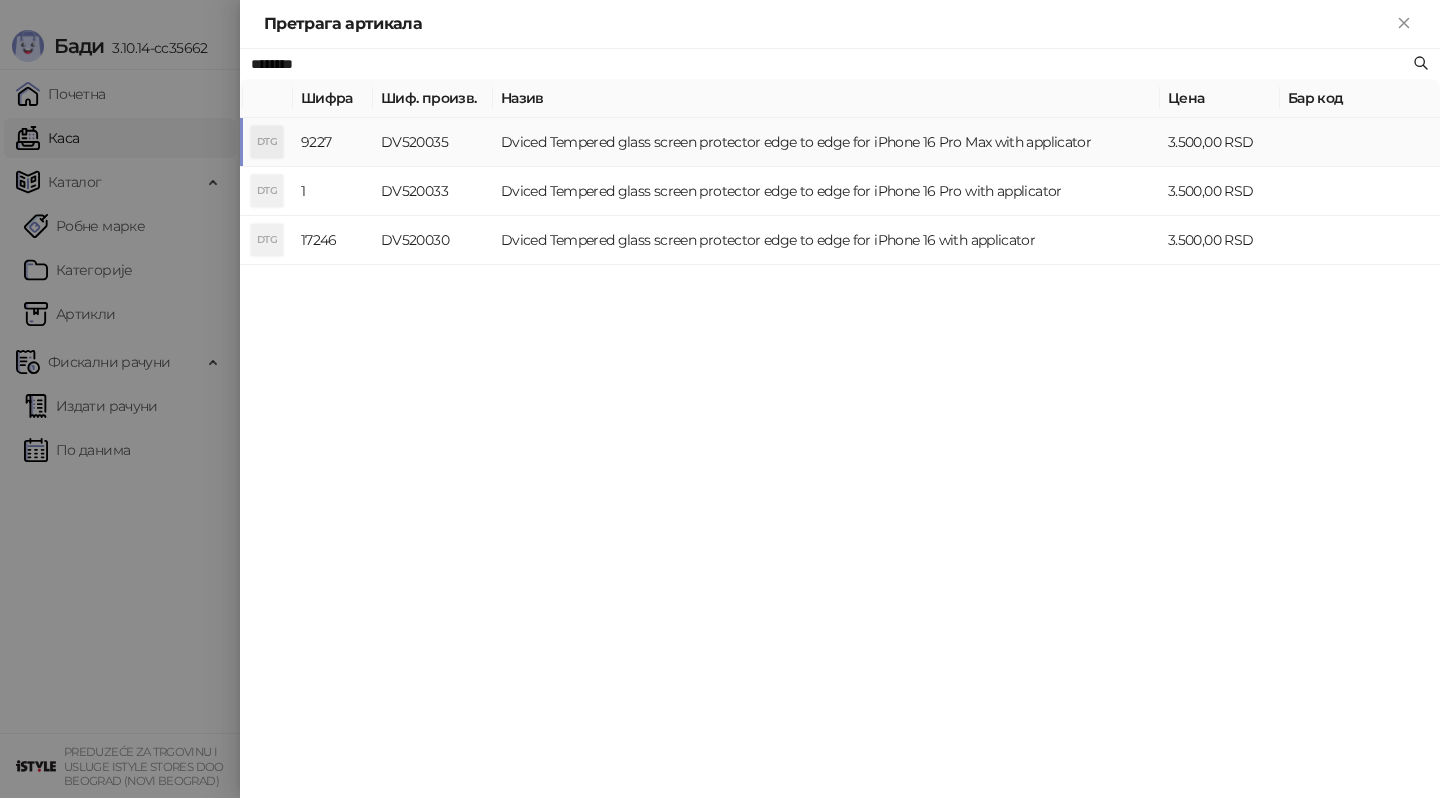 type on "********" 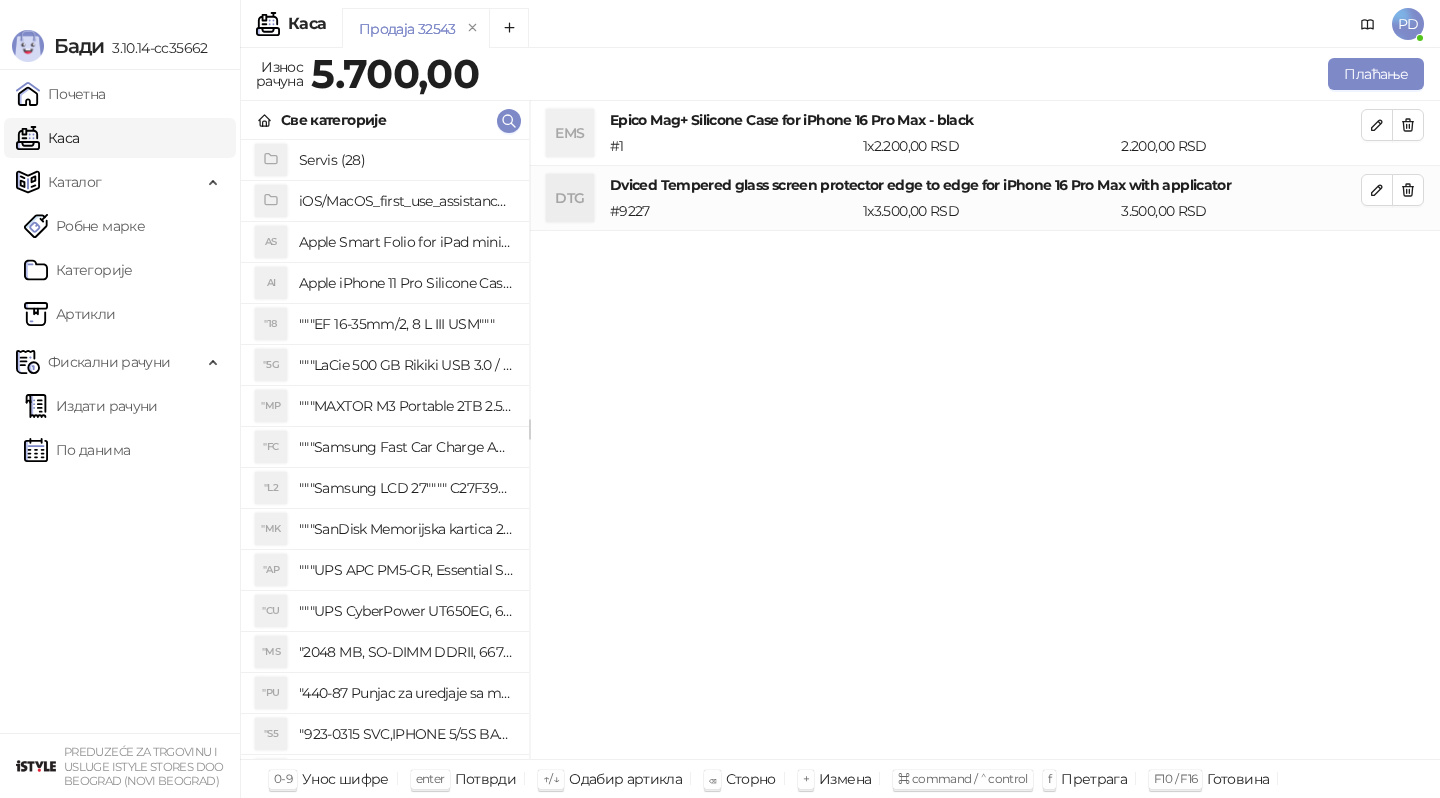click on "EMS Epico Mag+ Silicone Case for iPhone 16 Pro Max - black # 1 1 x 2.200,00 RSD 2.200,00 RSD DTG Dviced Tempered glass screen protector edge to edge for iPhone 16 Pro Max with applicator # 9227 1 x 3.500,00 RSD 3.500,00 RSD" at bounding box center [985, 430] 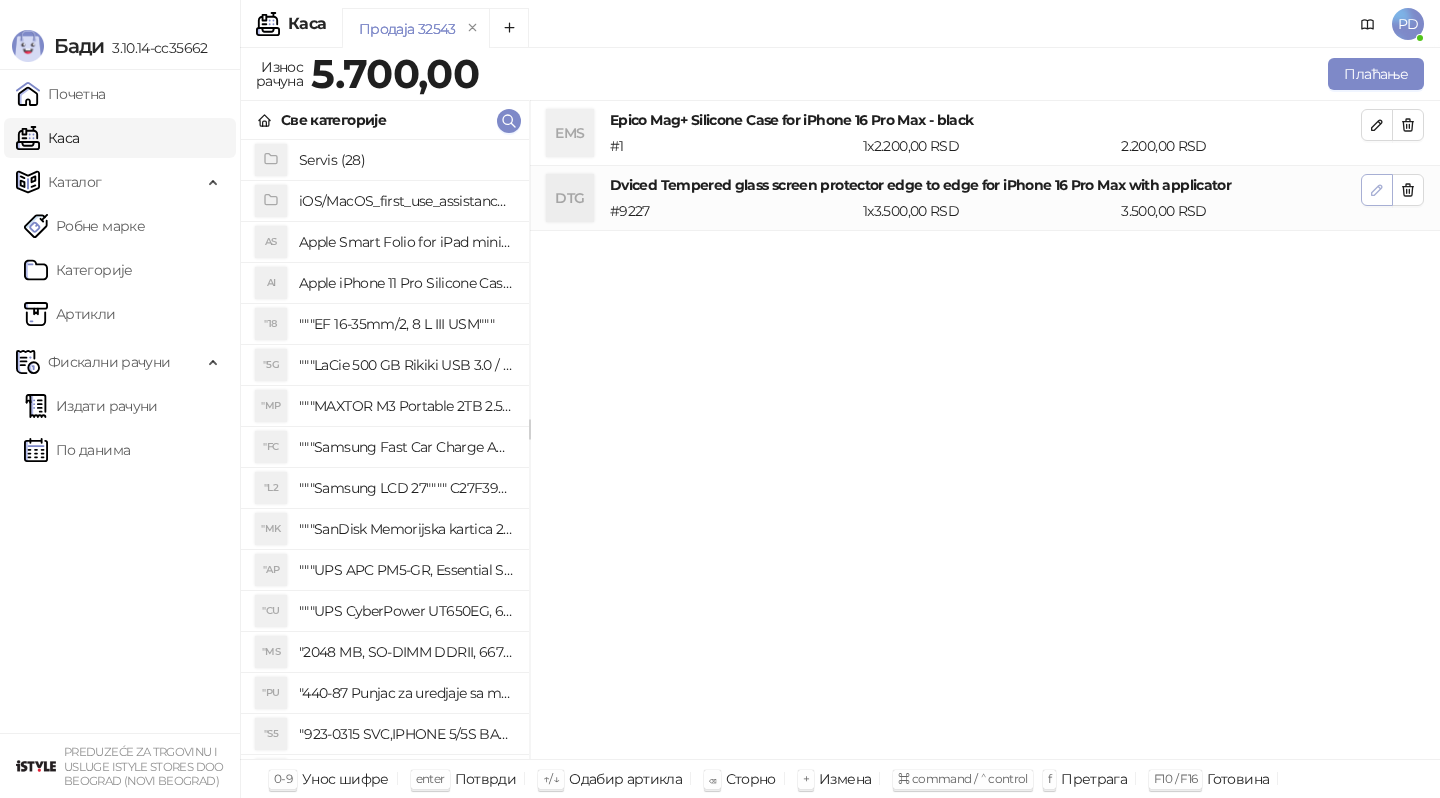 click at bounding box center [1377, 190] 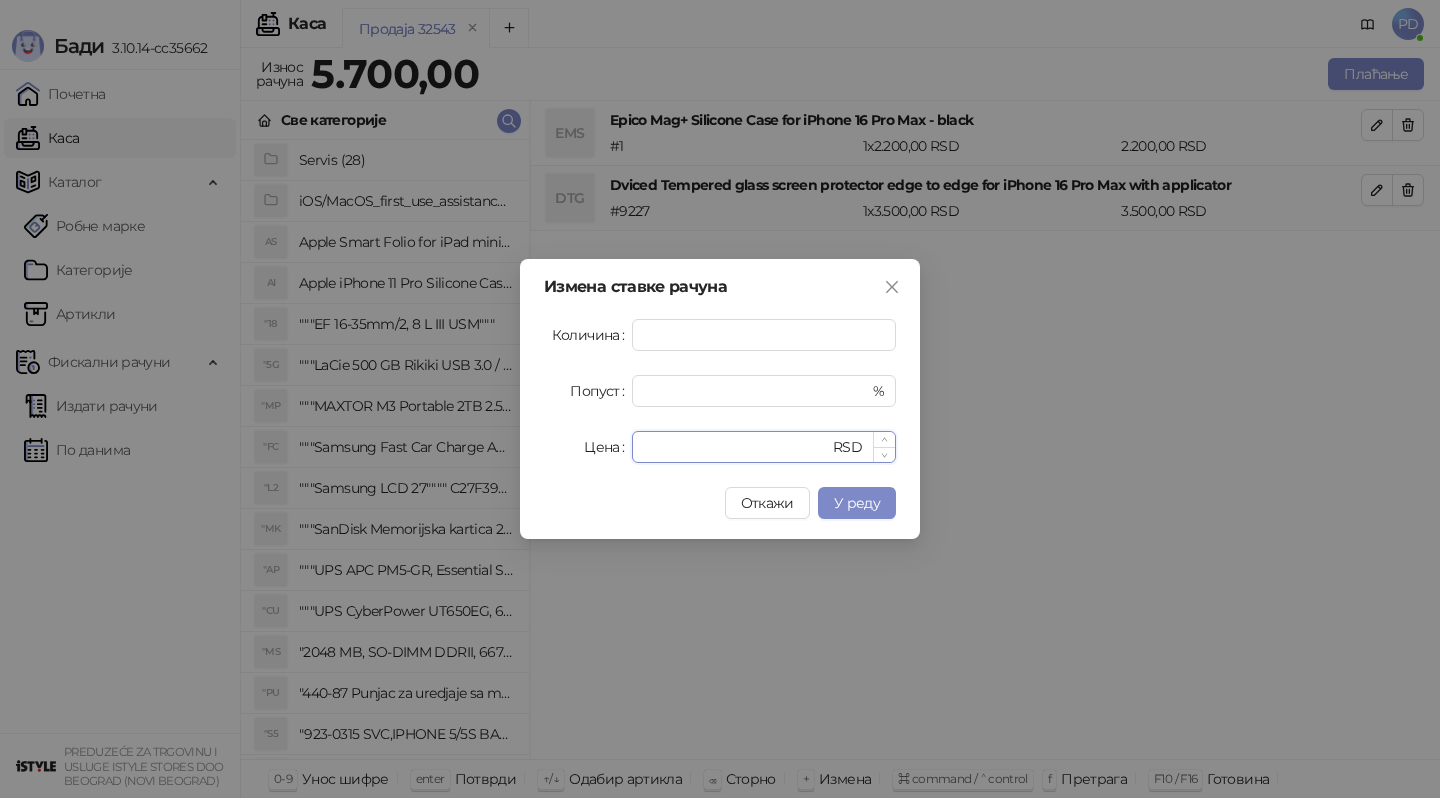 click on "****" at bounding box center (736, 447) 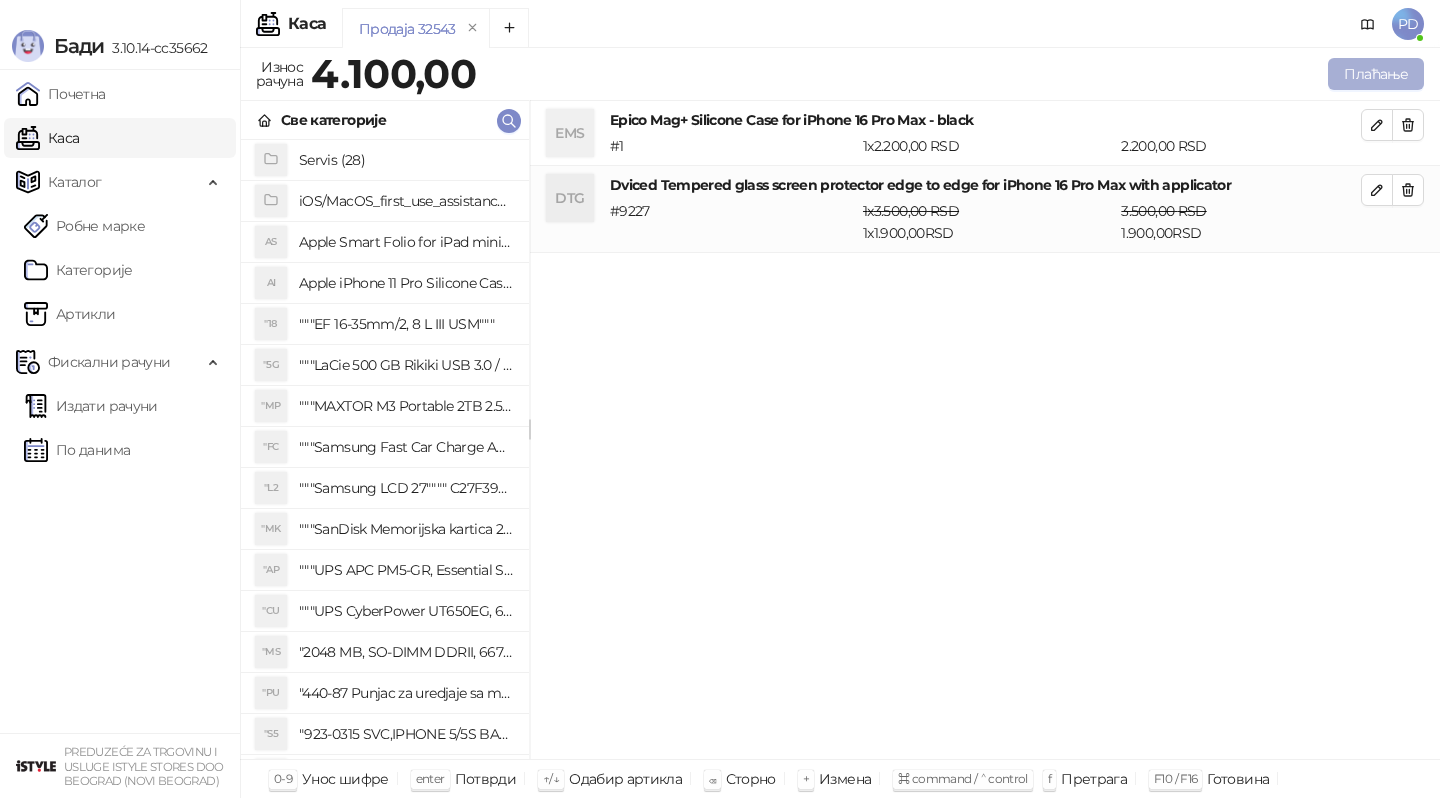 click on "Плаћање" at bounding box center (1376, 74) 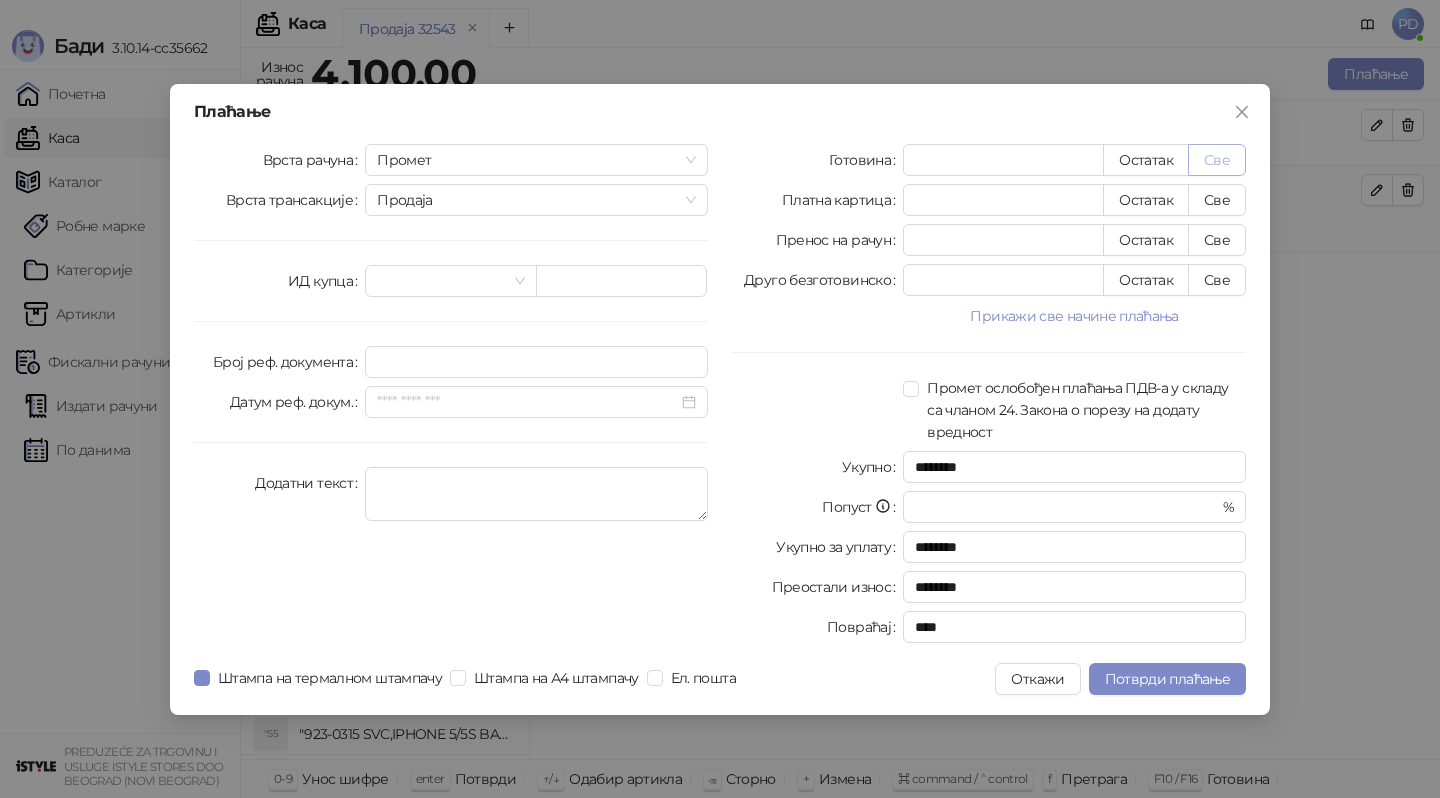 click on "Све" at bounding box center (1217, 160) 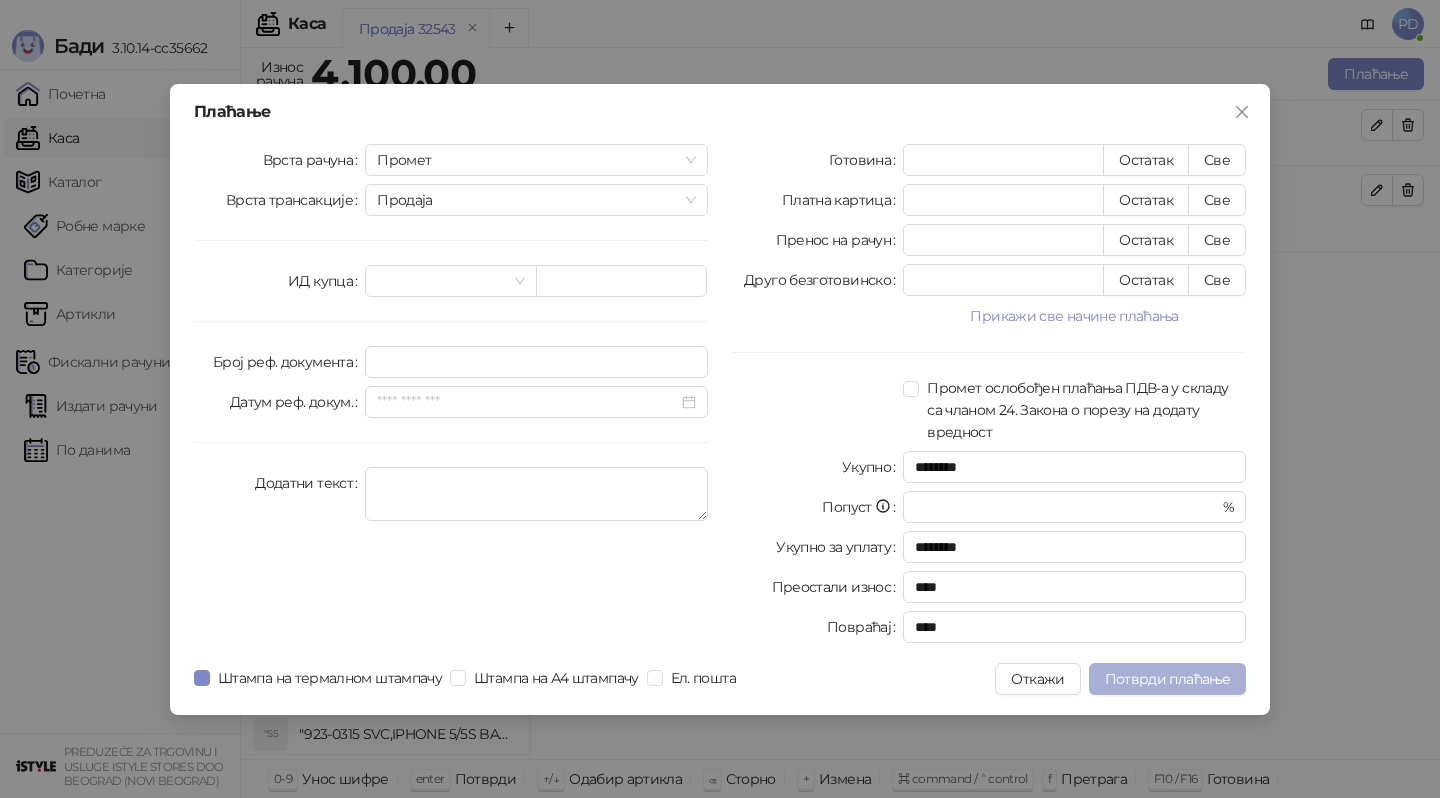 click on "Потврди плаћање" at bounding box center [1167, 679] 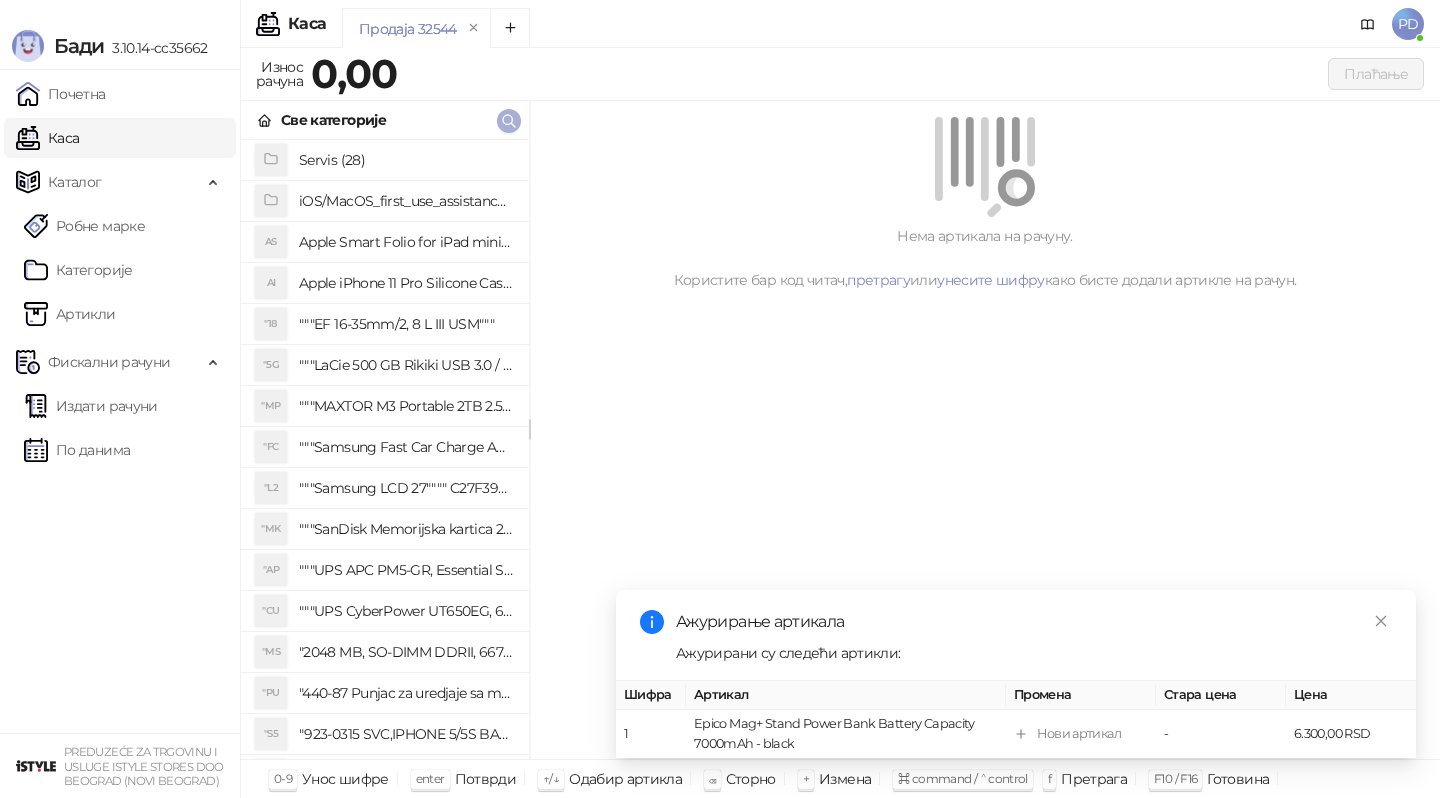 click 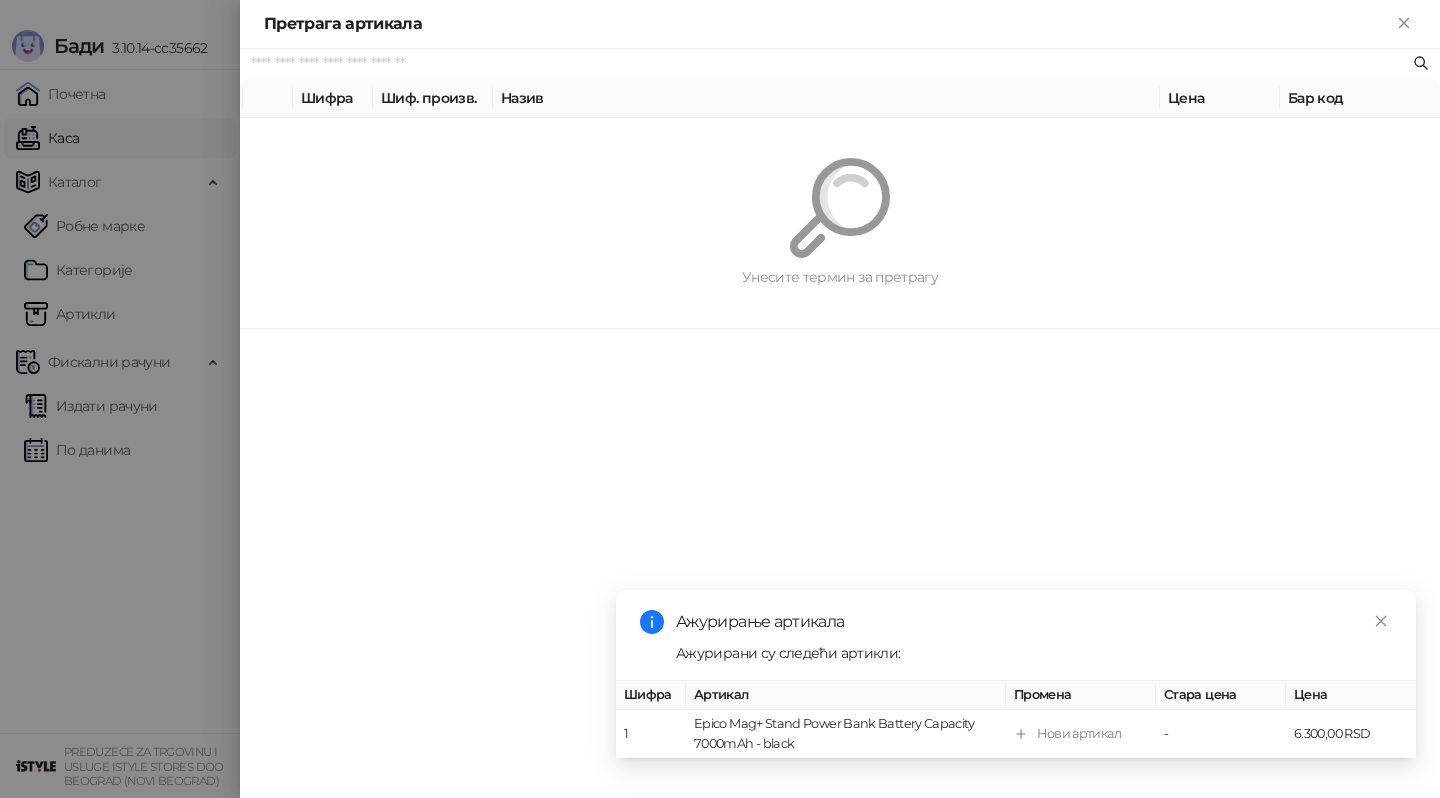 paste on "**********" 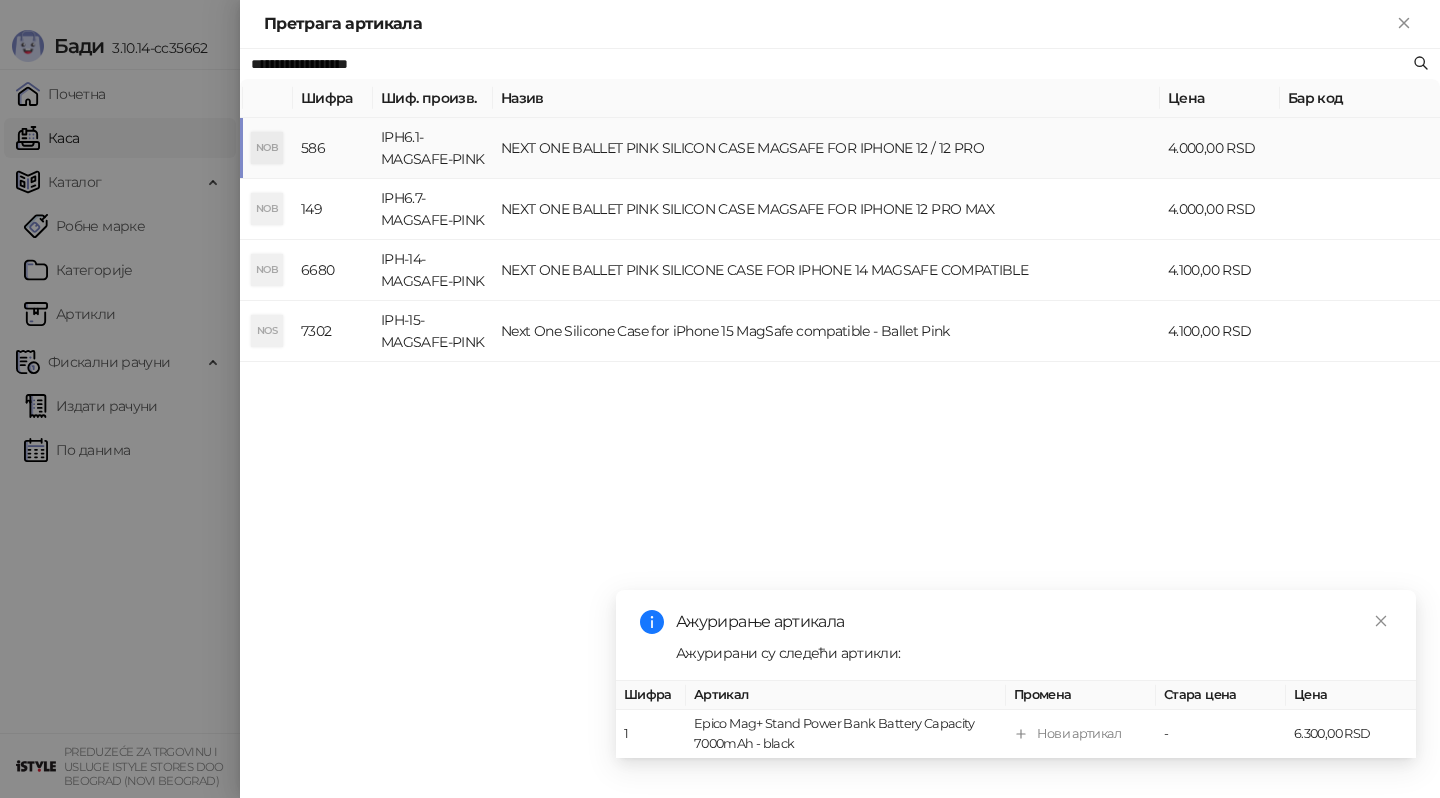 type on "**********" 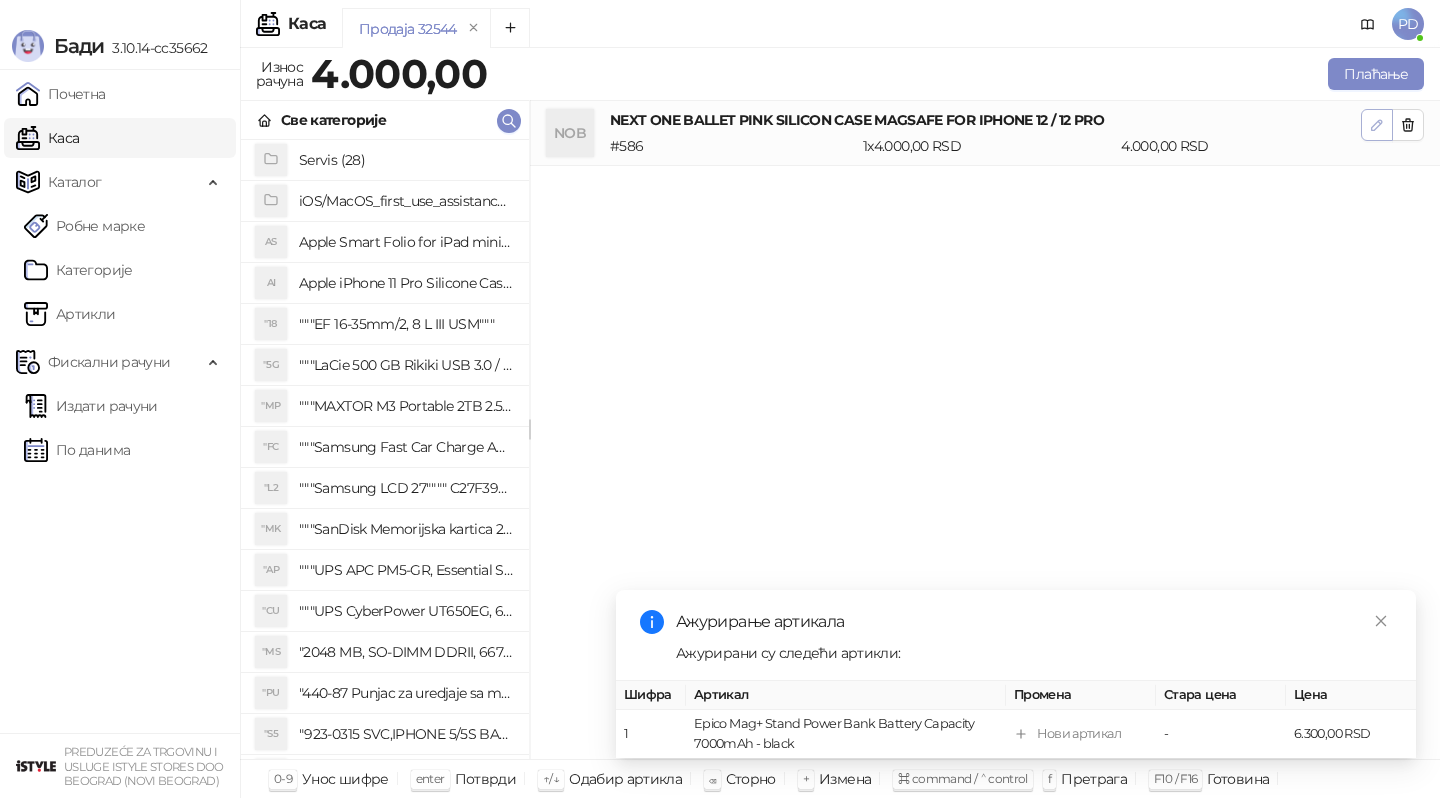 click 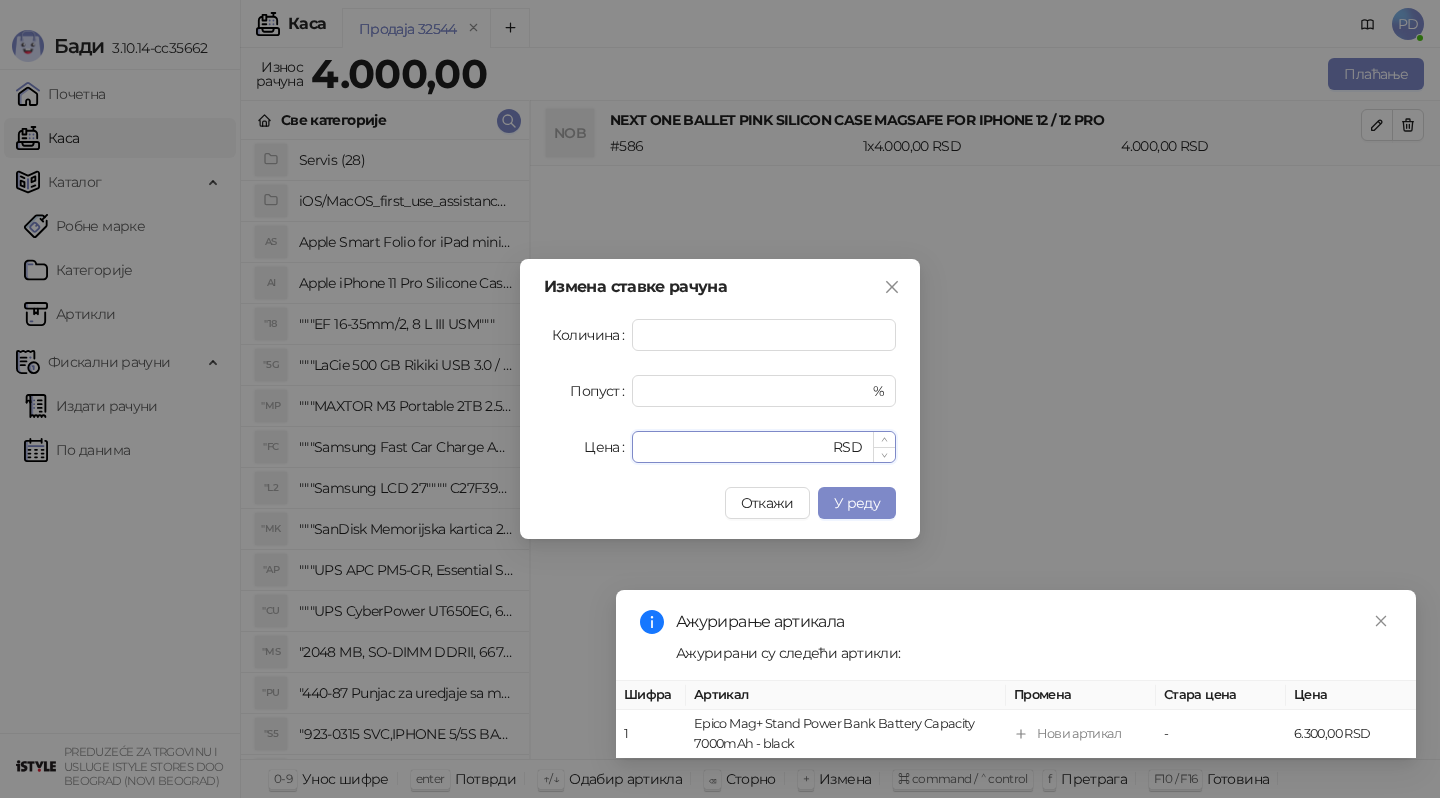 click on "********" at bounding box center (736, 447) 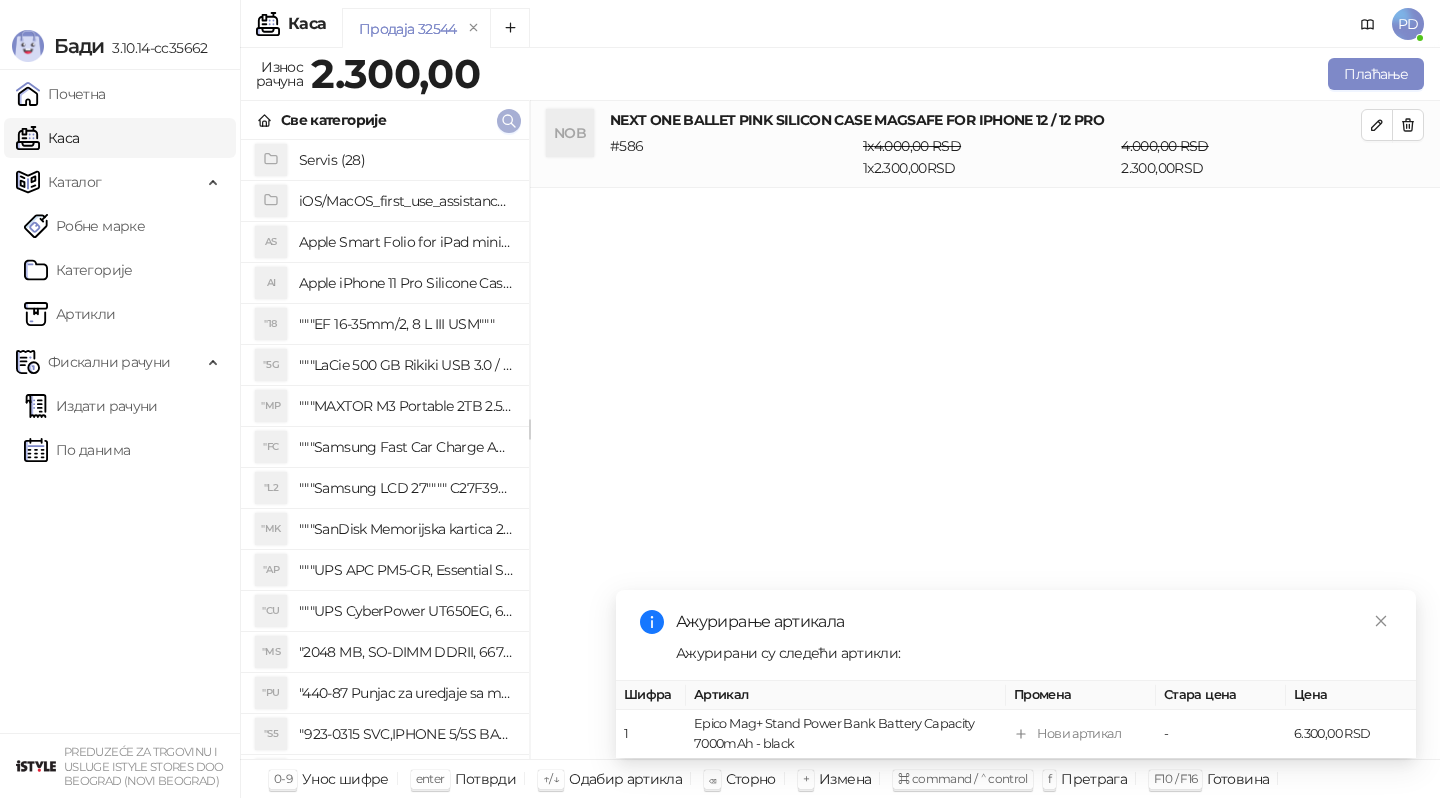 click 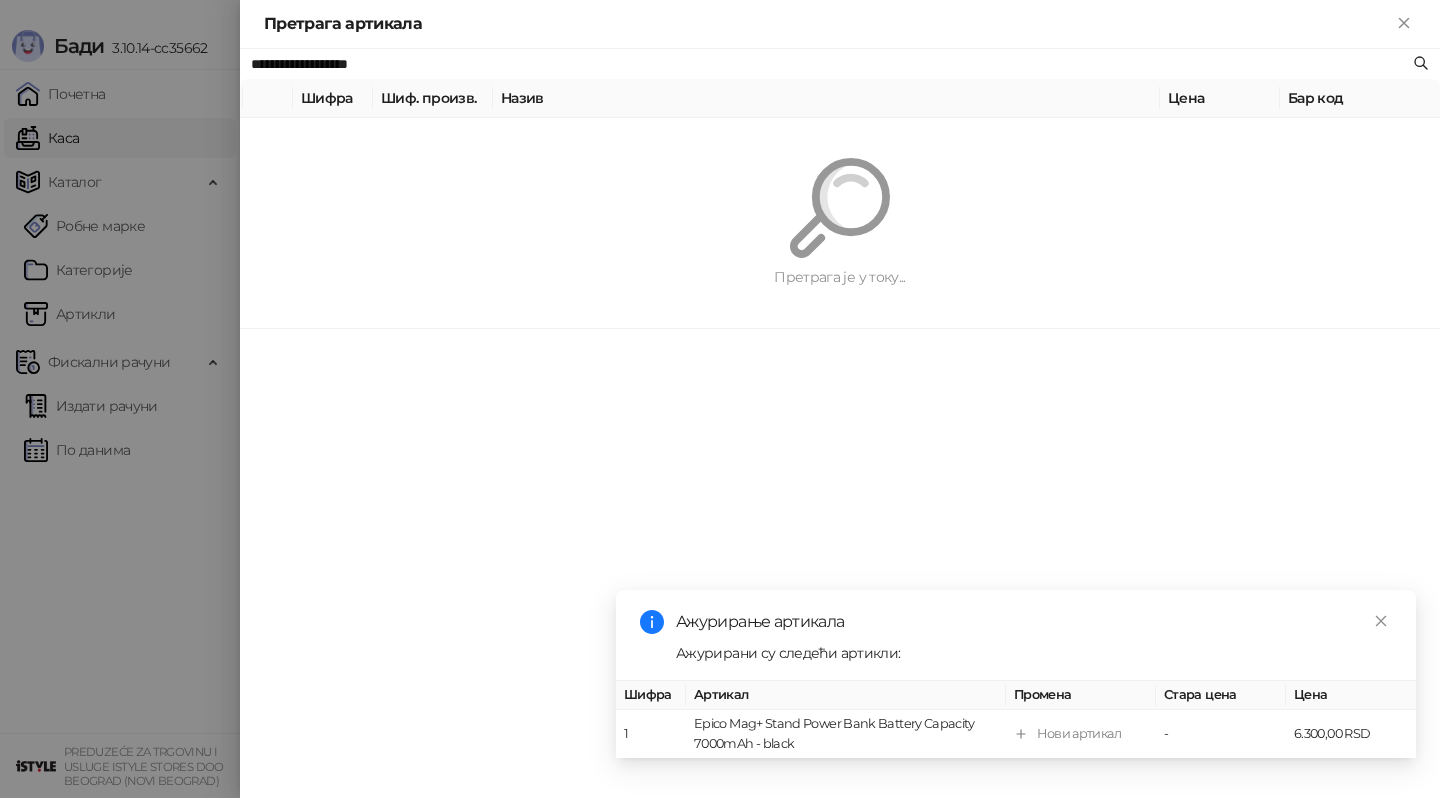 paste on "**" 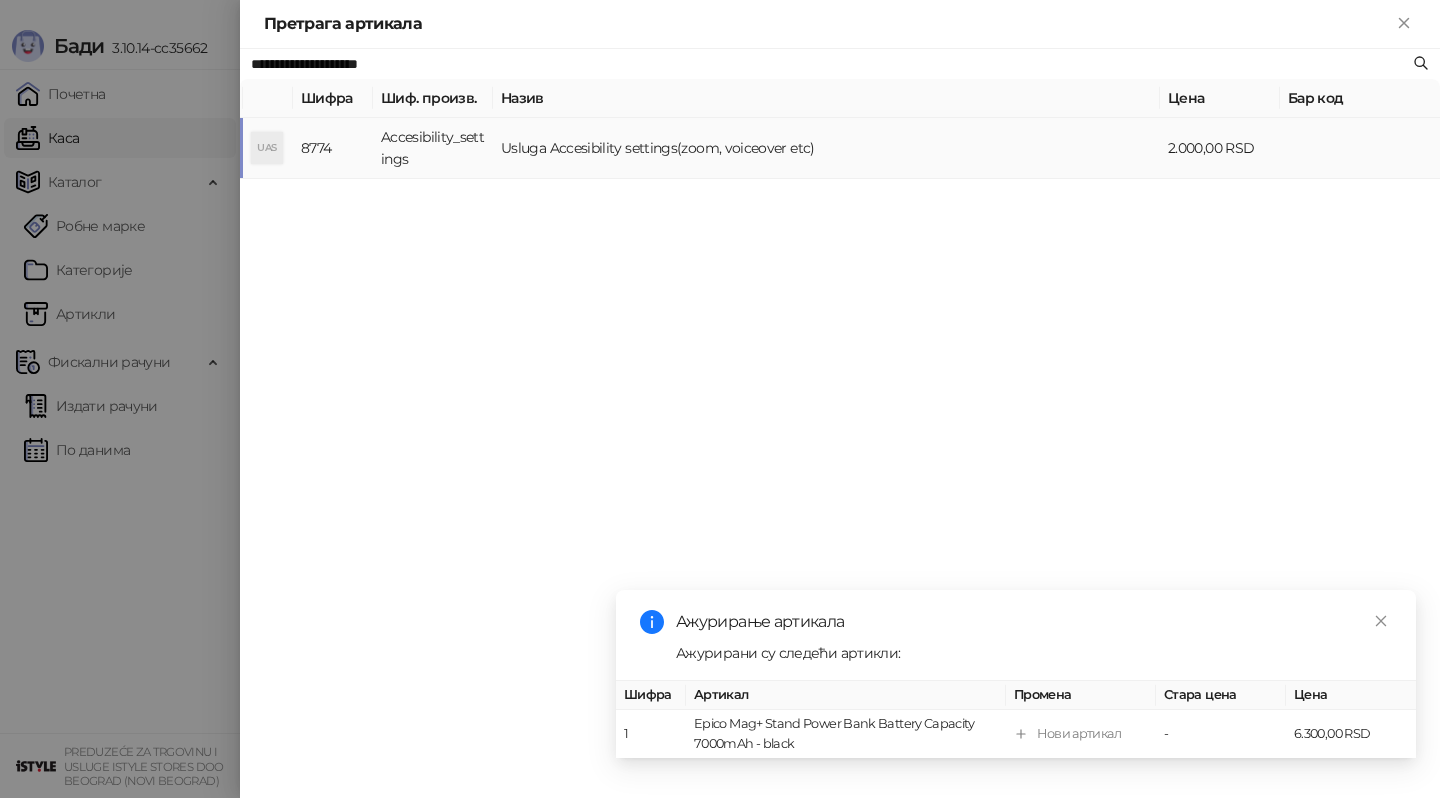 type on "**********" 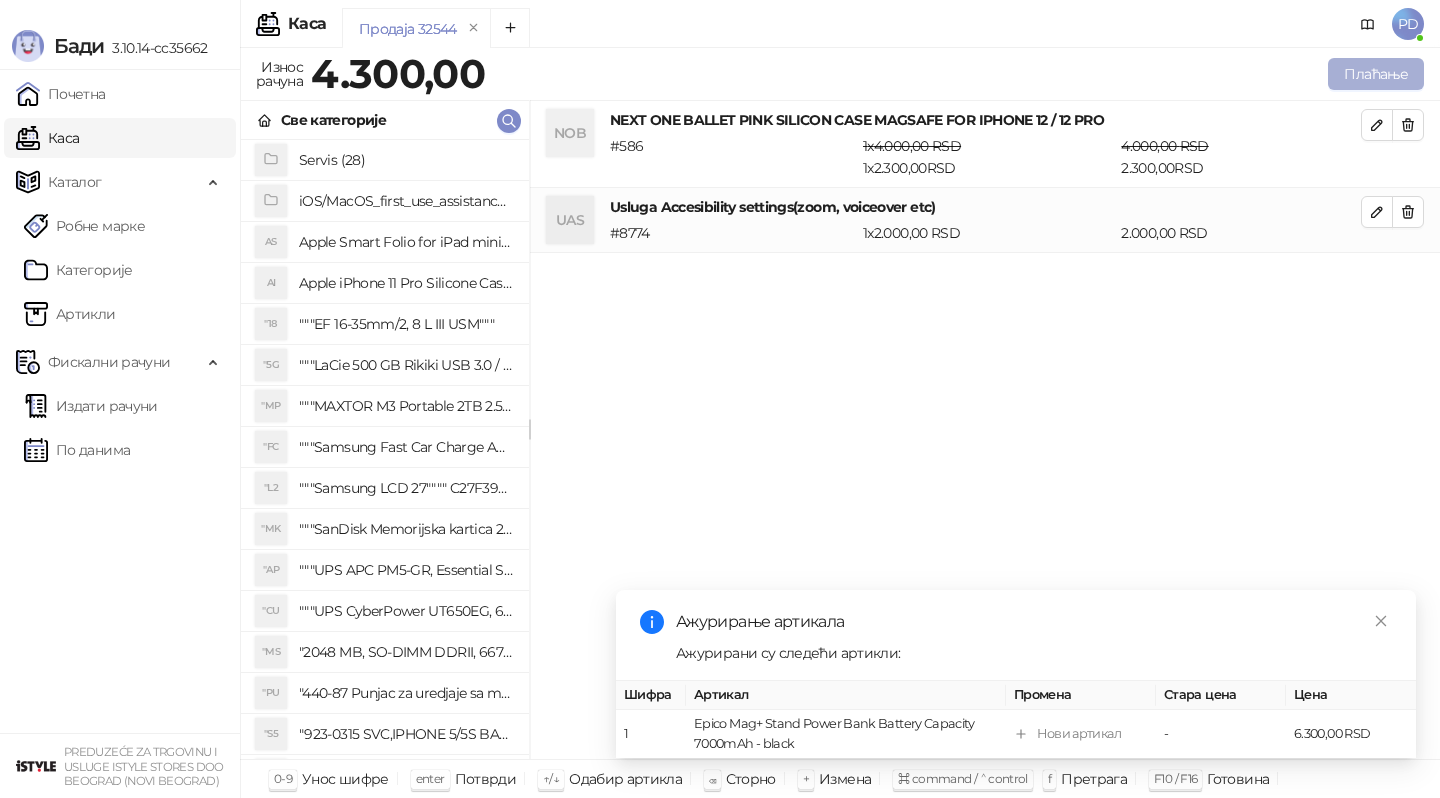 click on "Плаћање" at bounding box center (1376, 74) 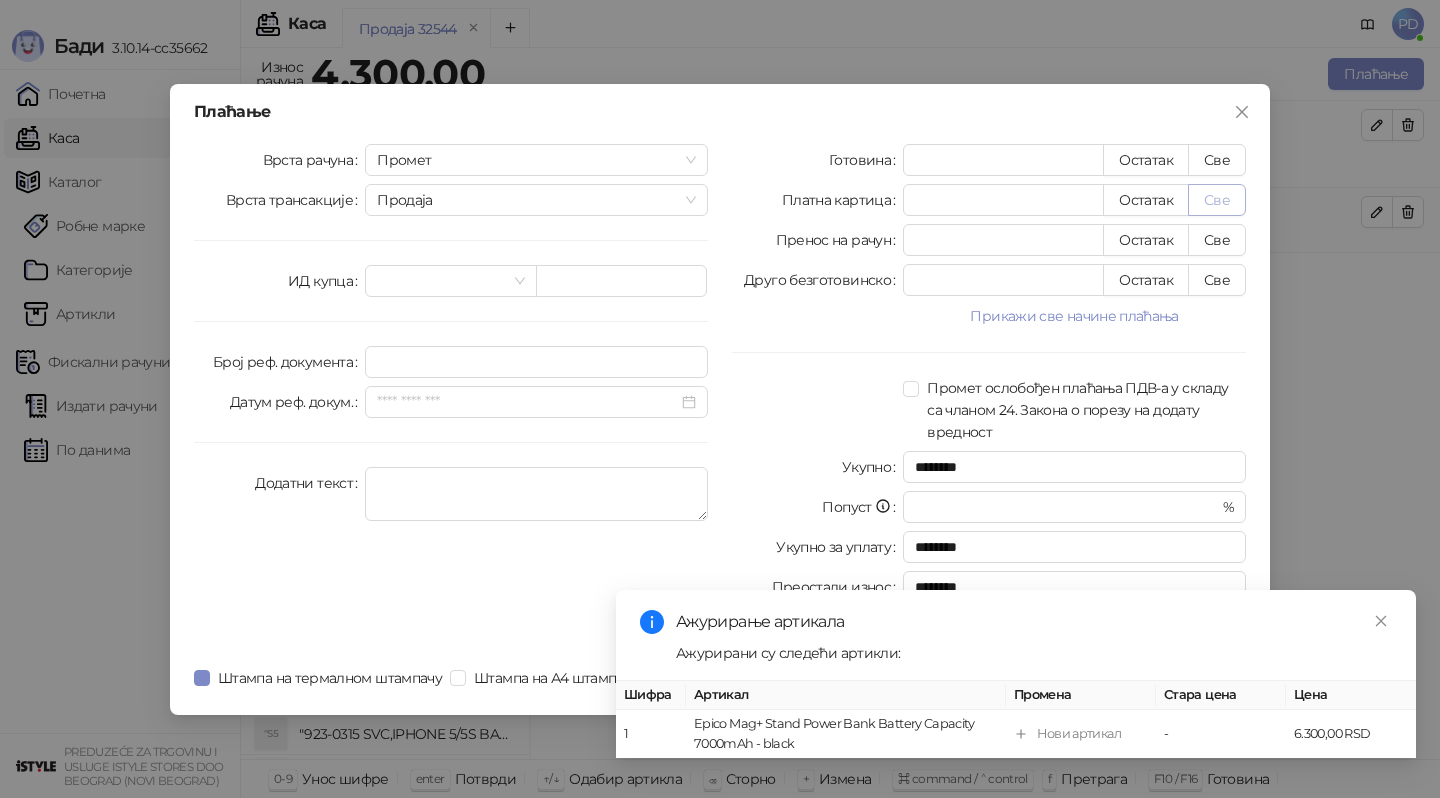 click on "Све" at bounding box center [1217, 200] 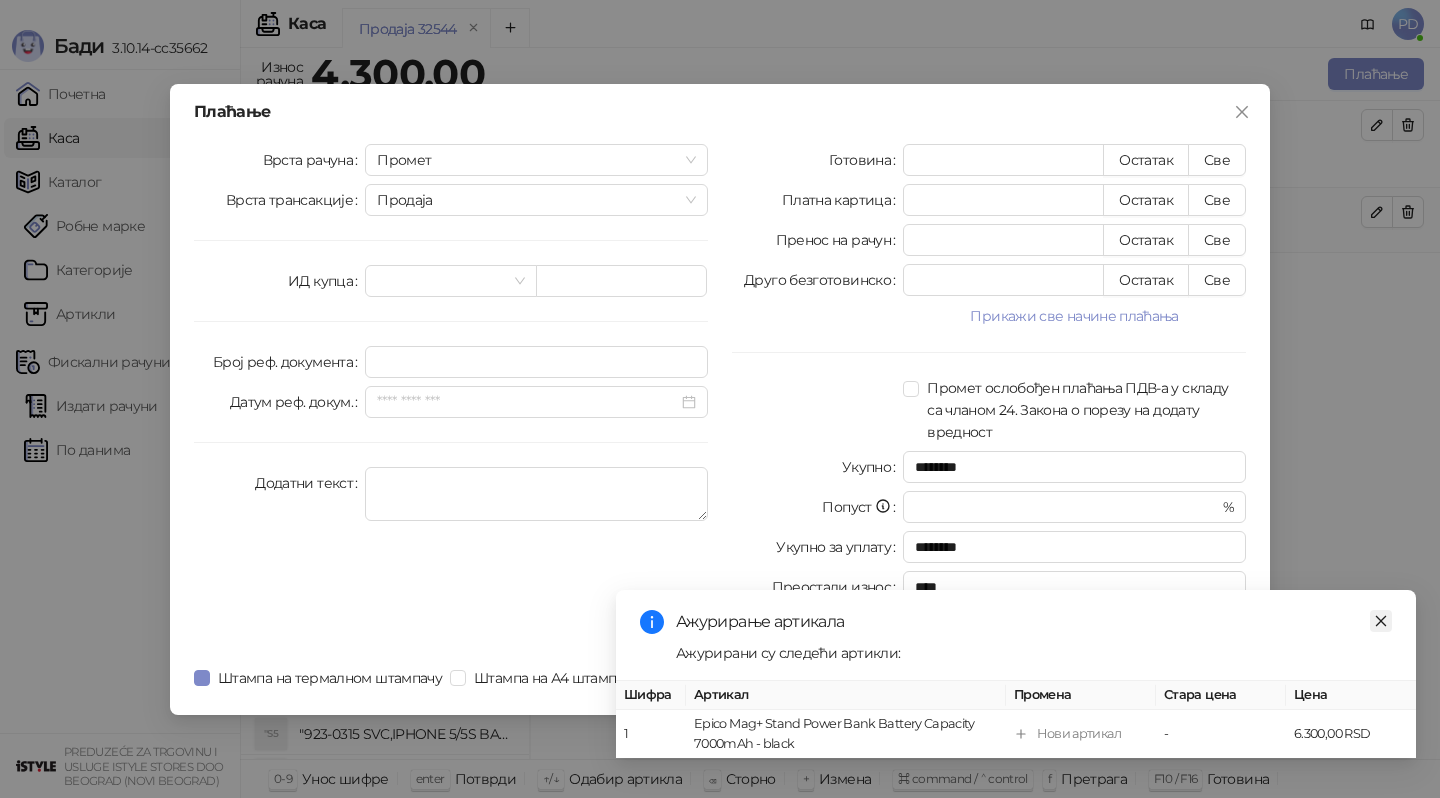 click at bounding box center (1381, 621) 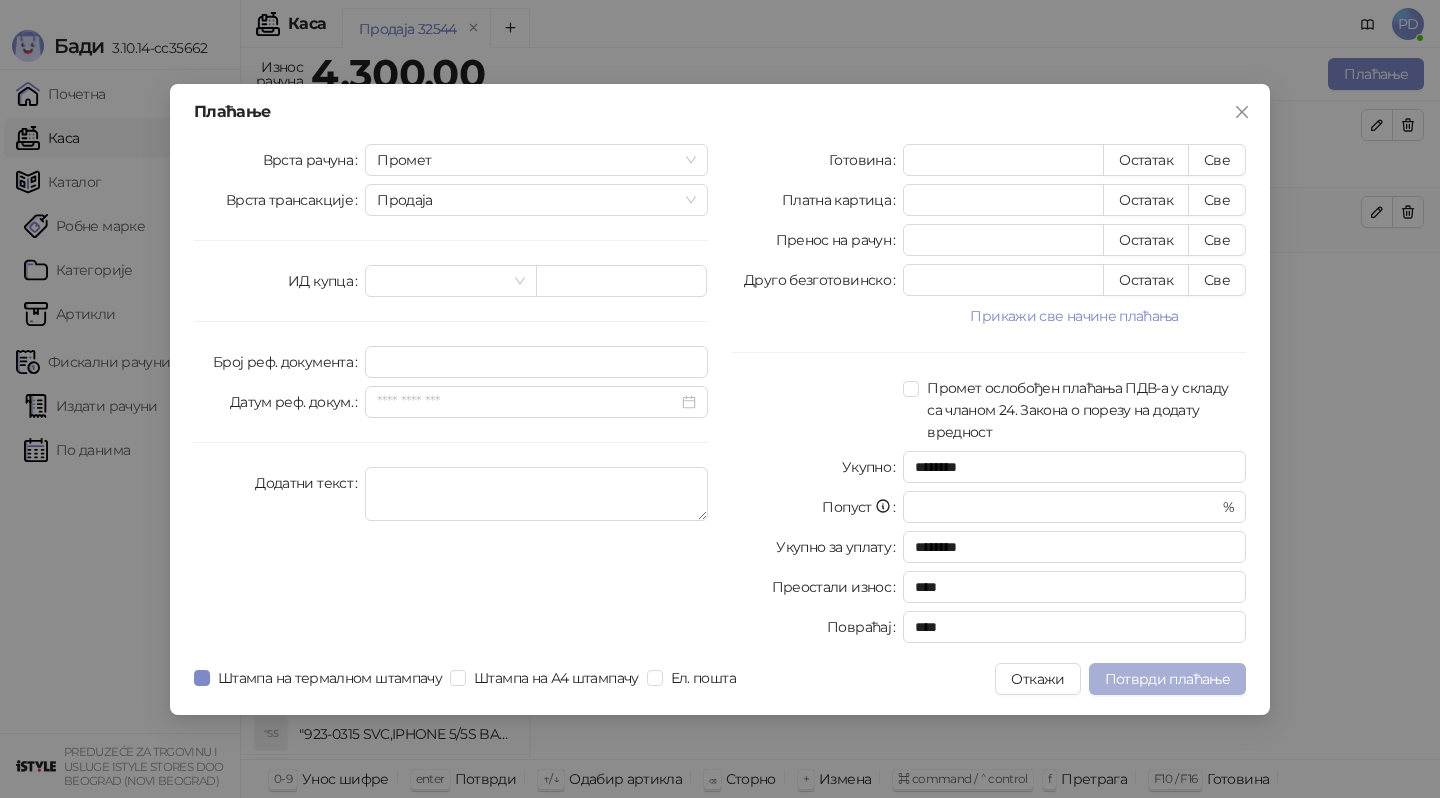 click on "Потврди плаћање" at bounding box center (1167, 679) 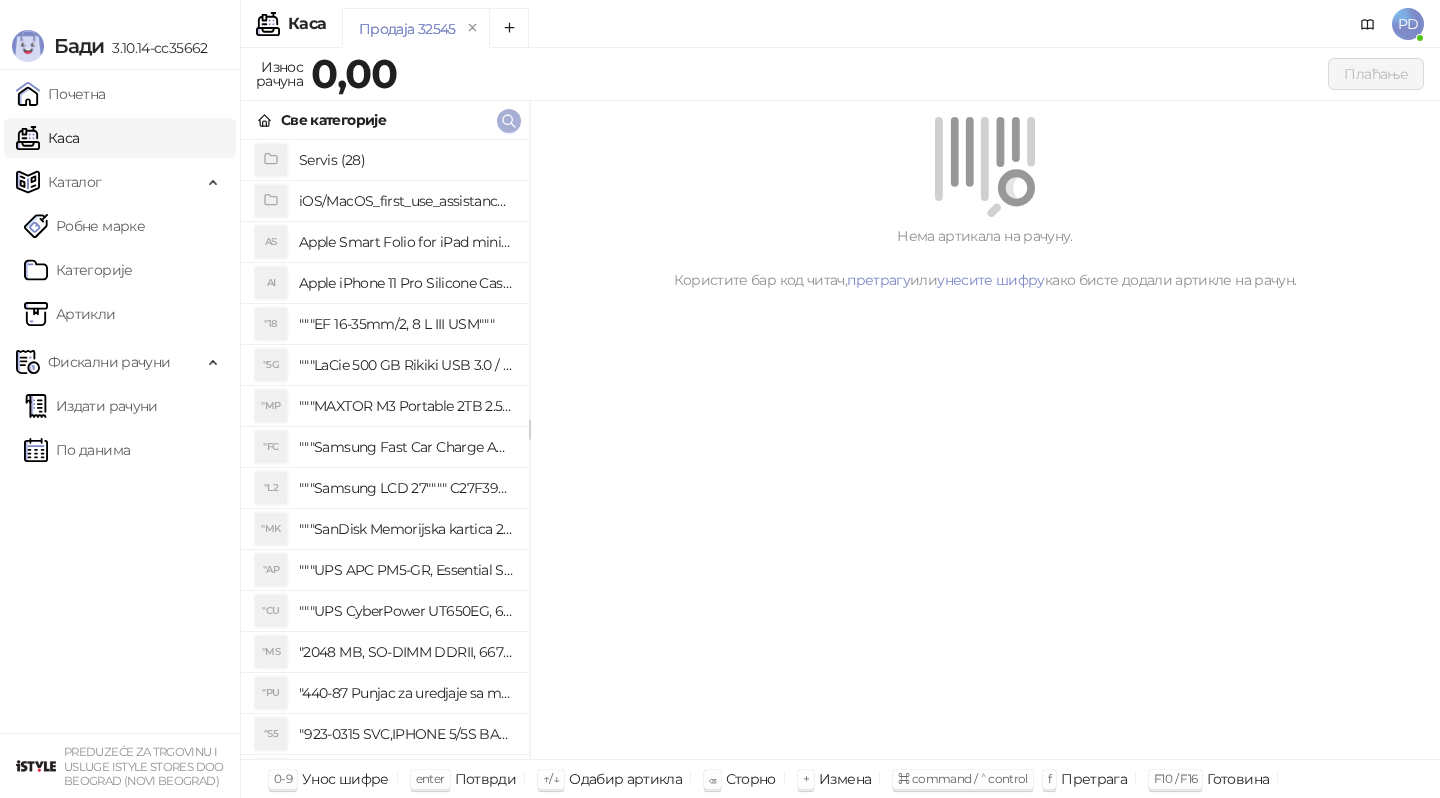 click at bounding box center [509, 121] 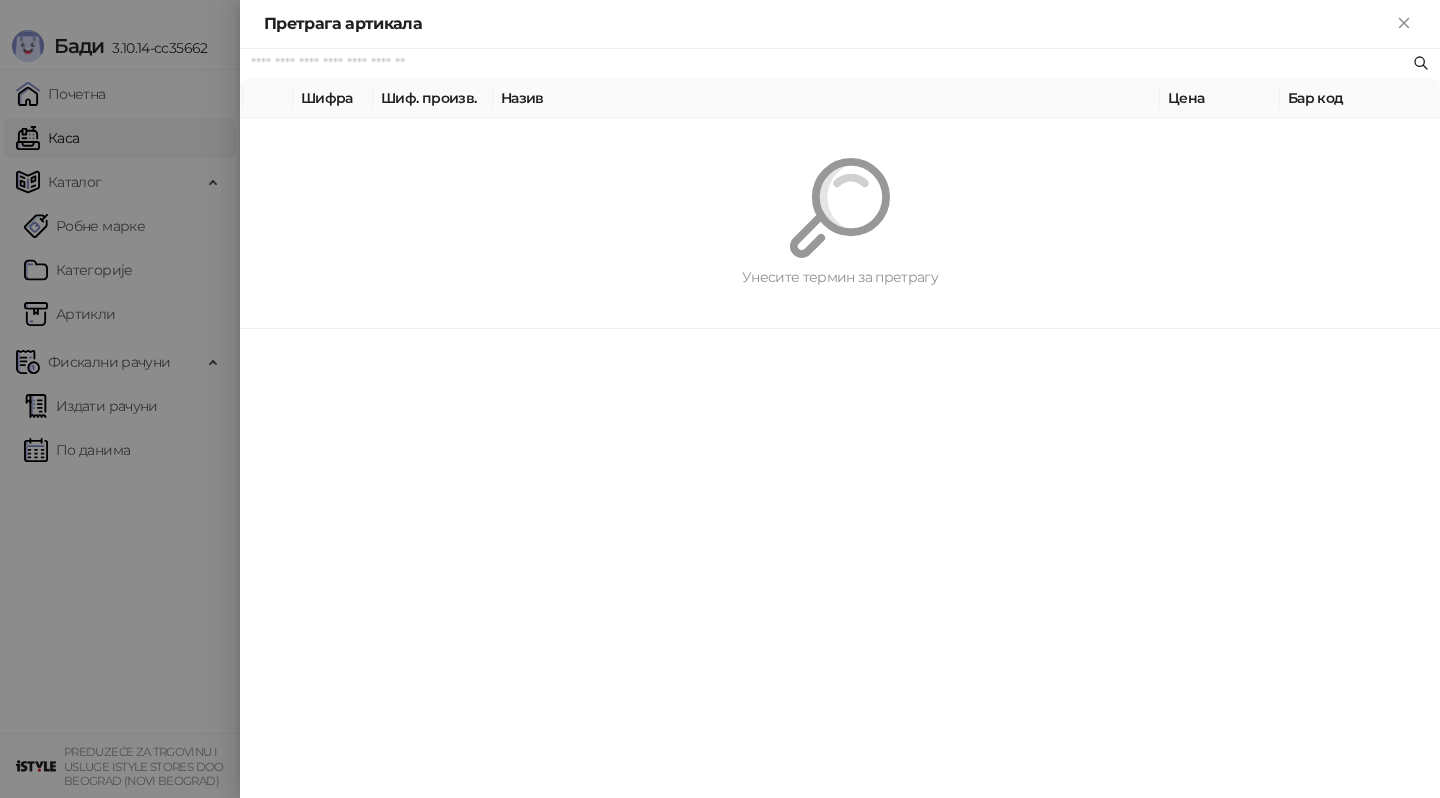 paste on "*********" 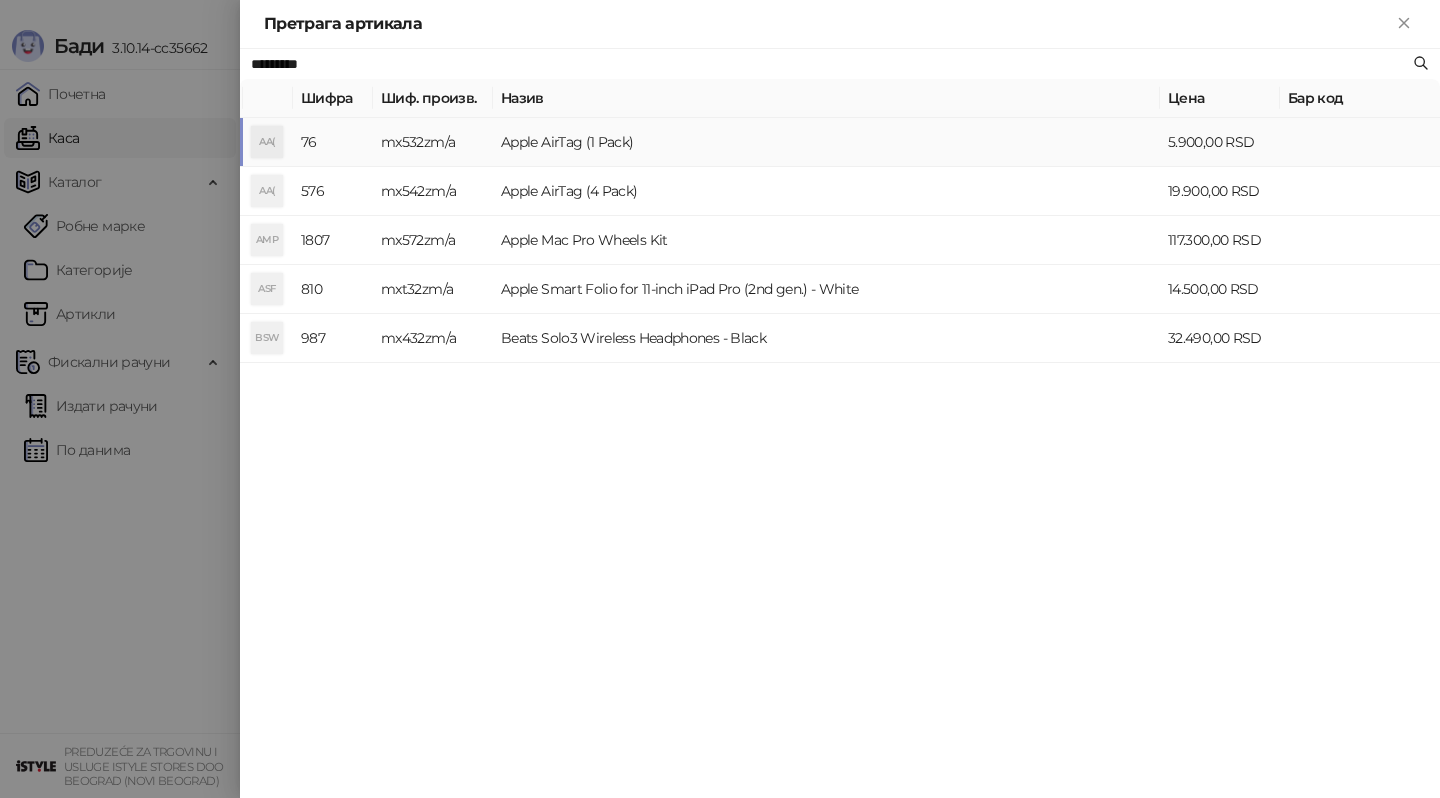 type on "*********" 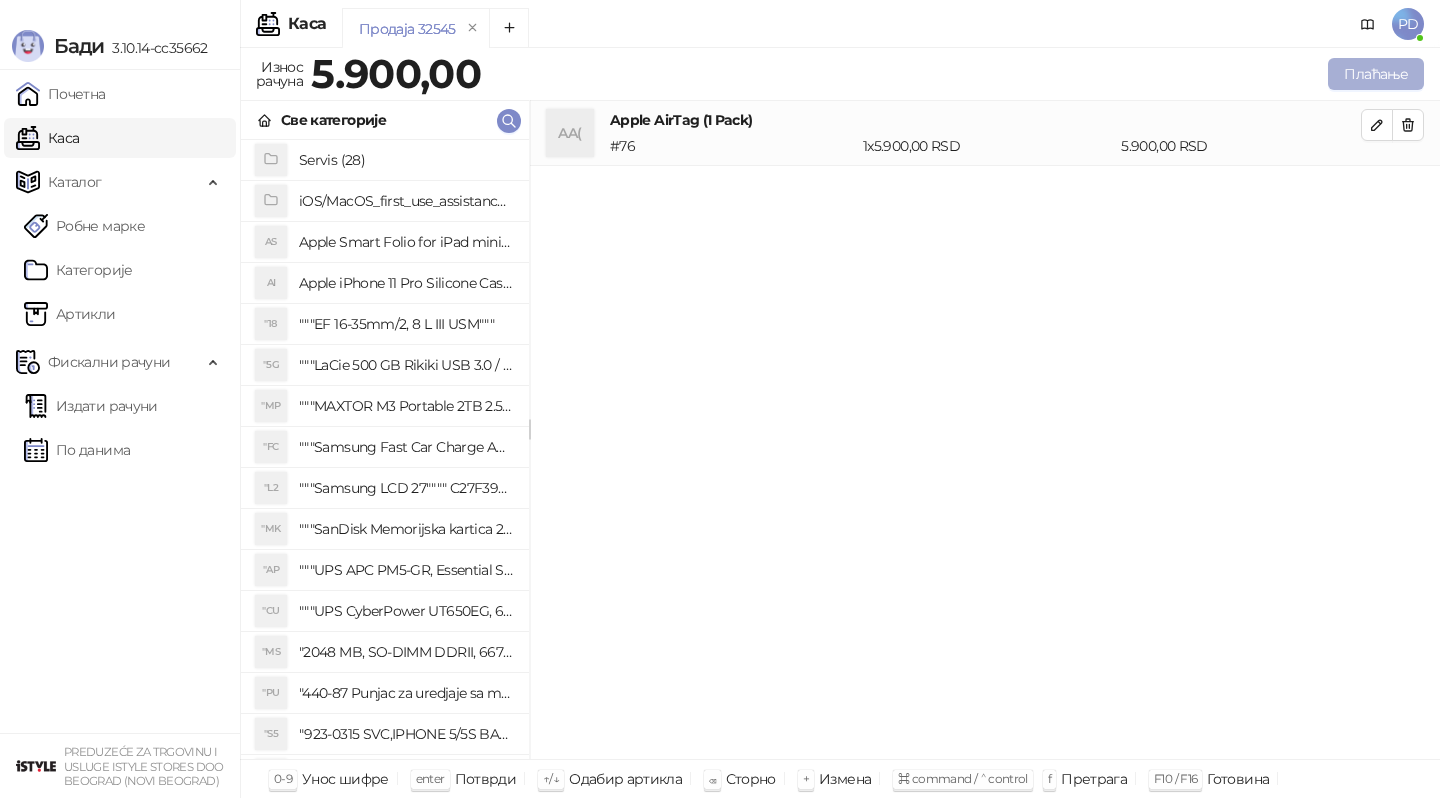 click on "Плаћање" at bounding box center (1376, 74) 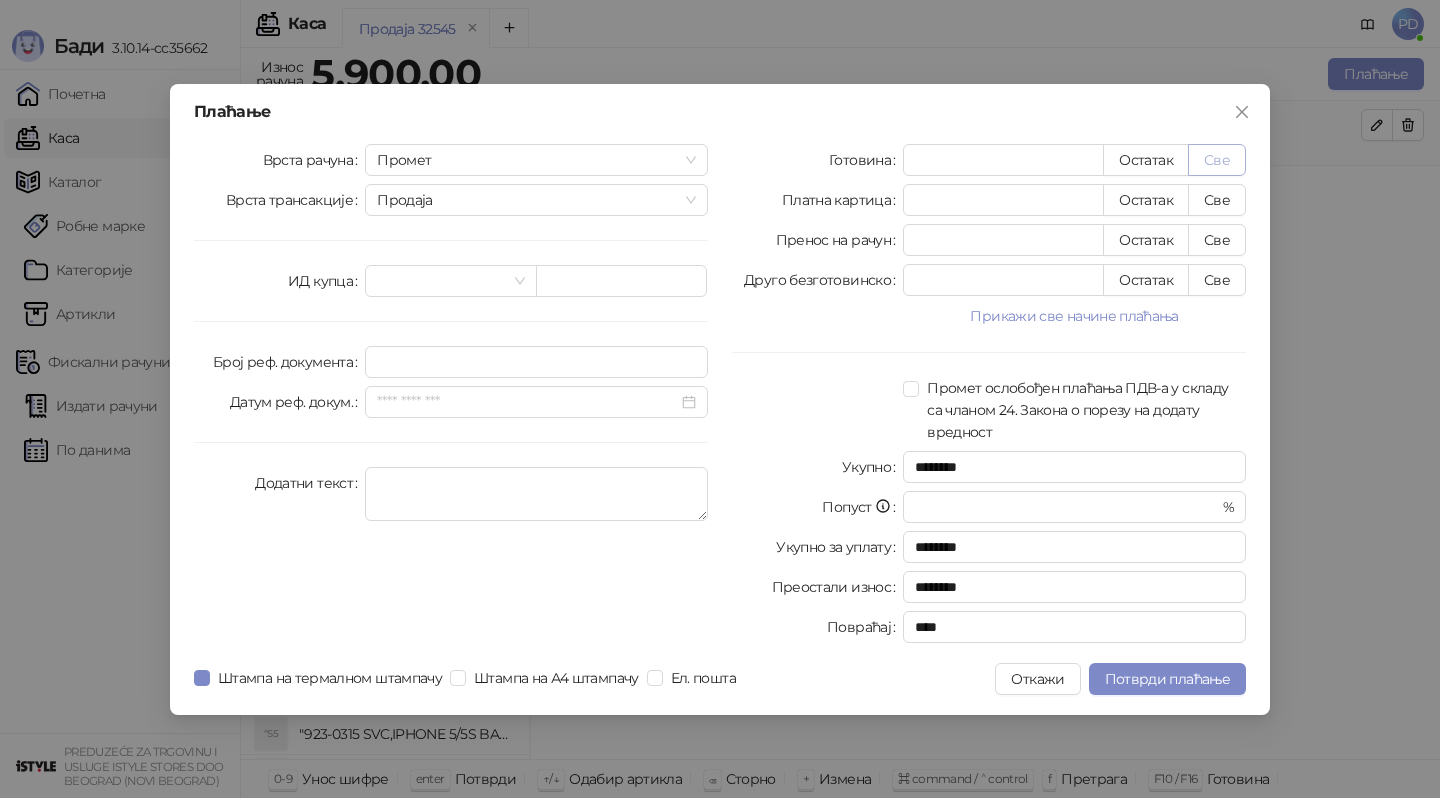 click on "Све" at bounding box center (1217, 160) 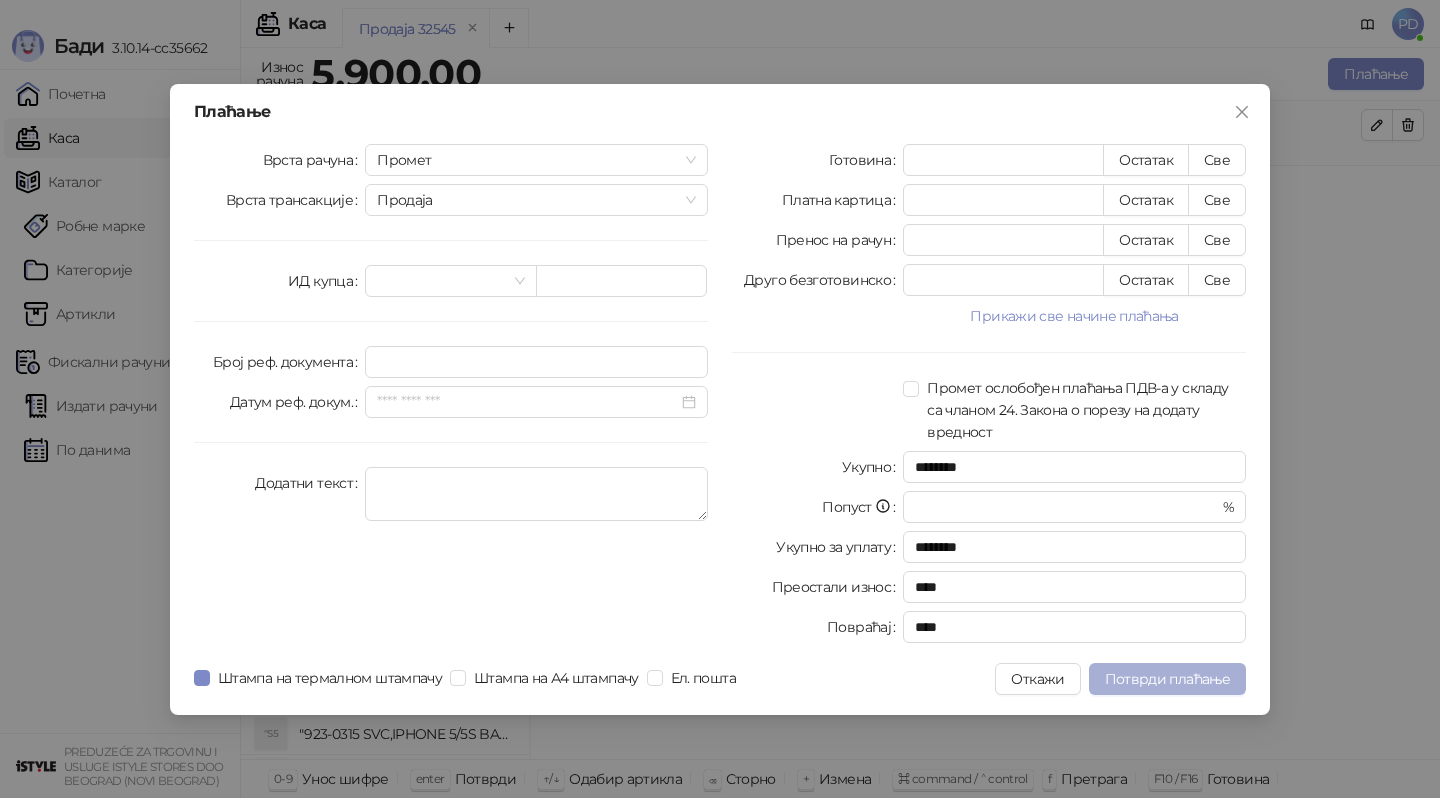 click on "Потврди плаћање" at bounding box center [1167, 679] 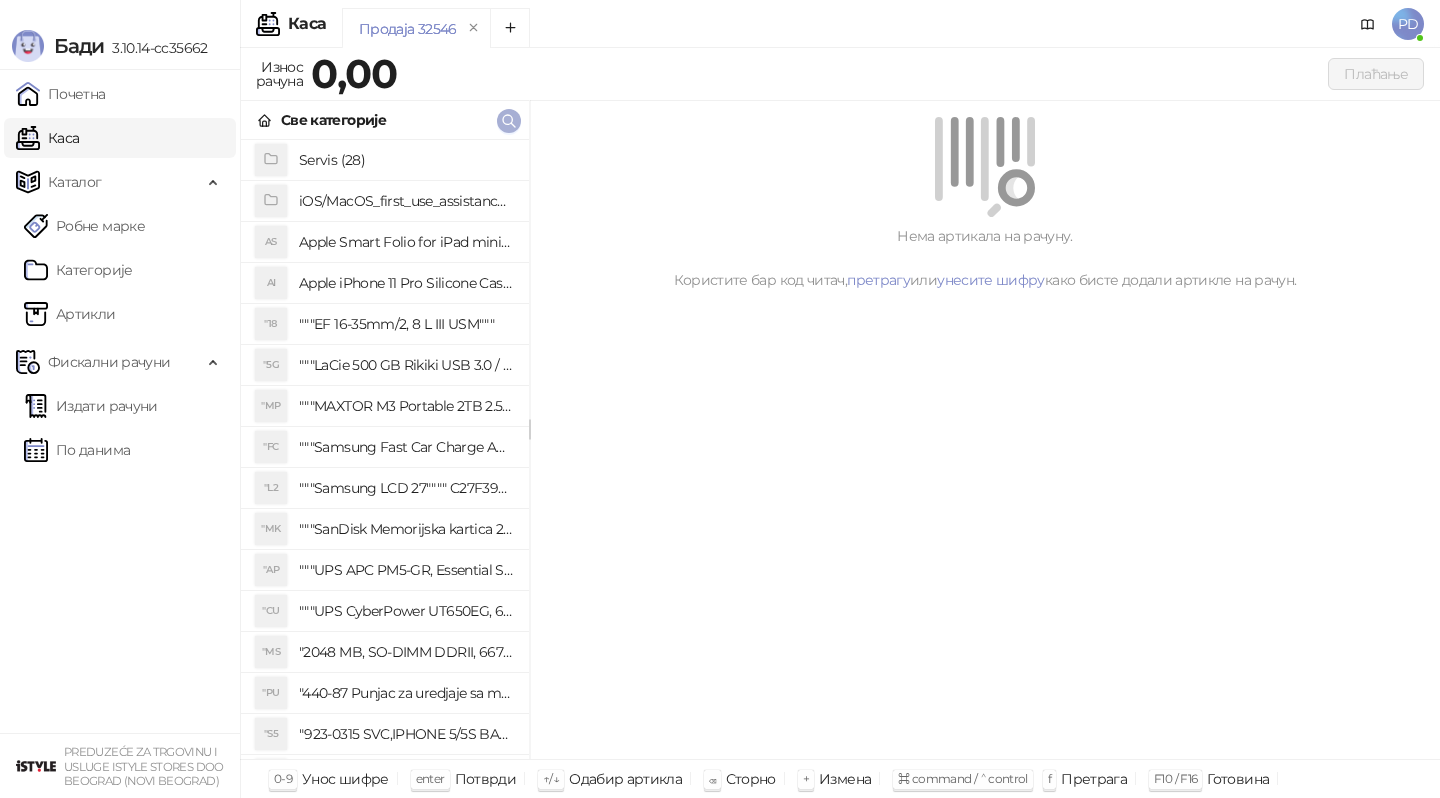 click 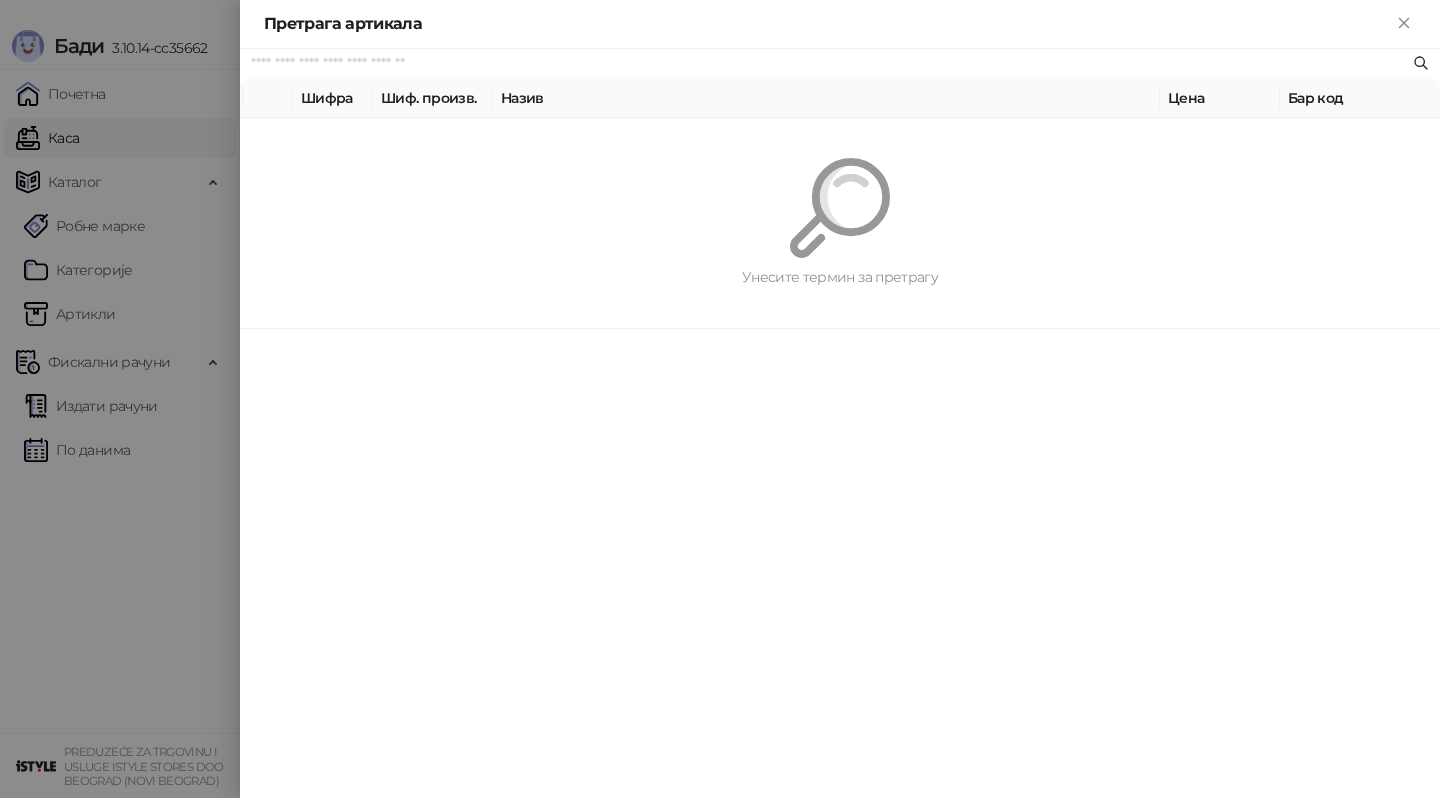 paste on "*********" 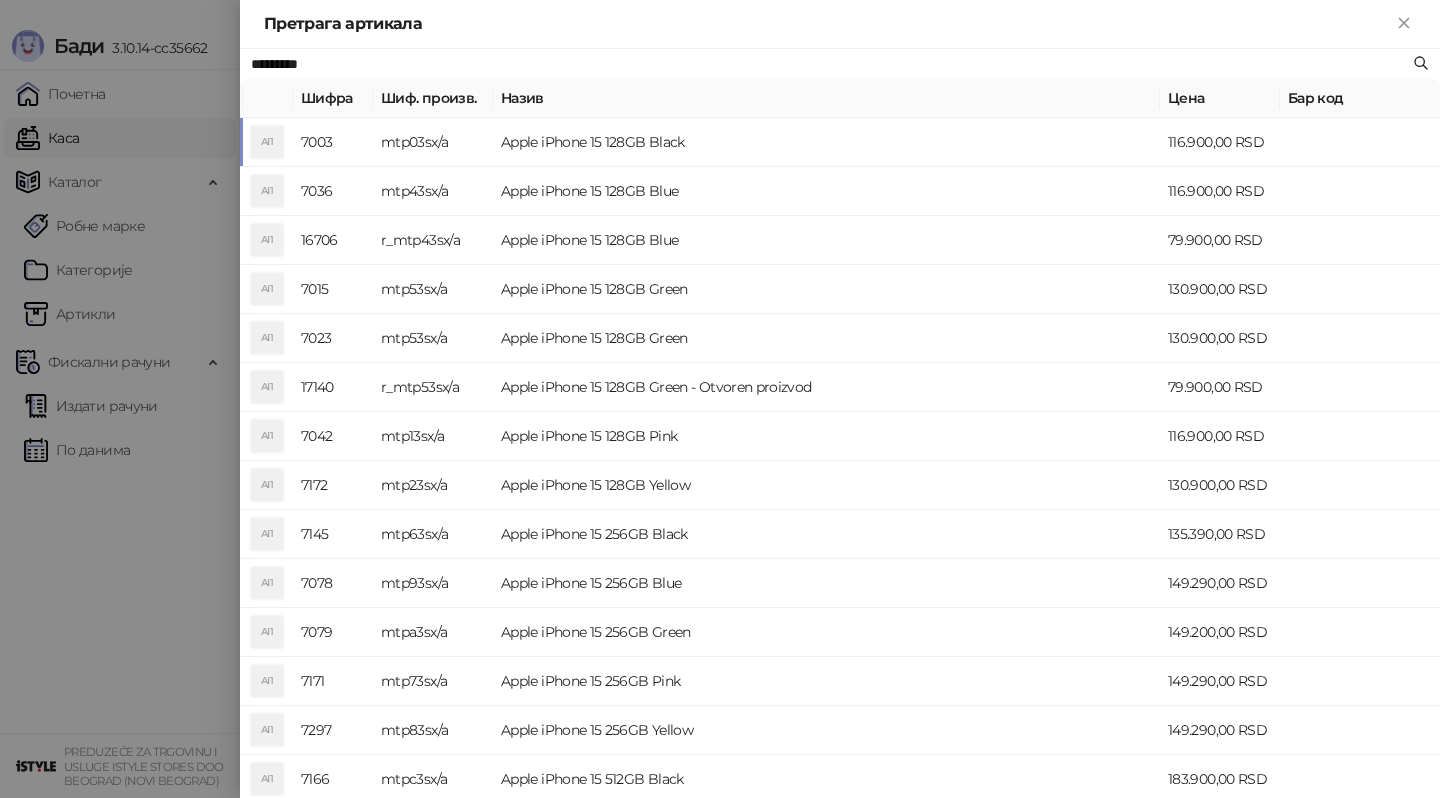 type on "*********" 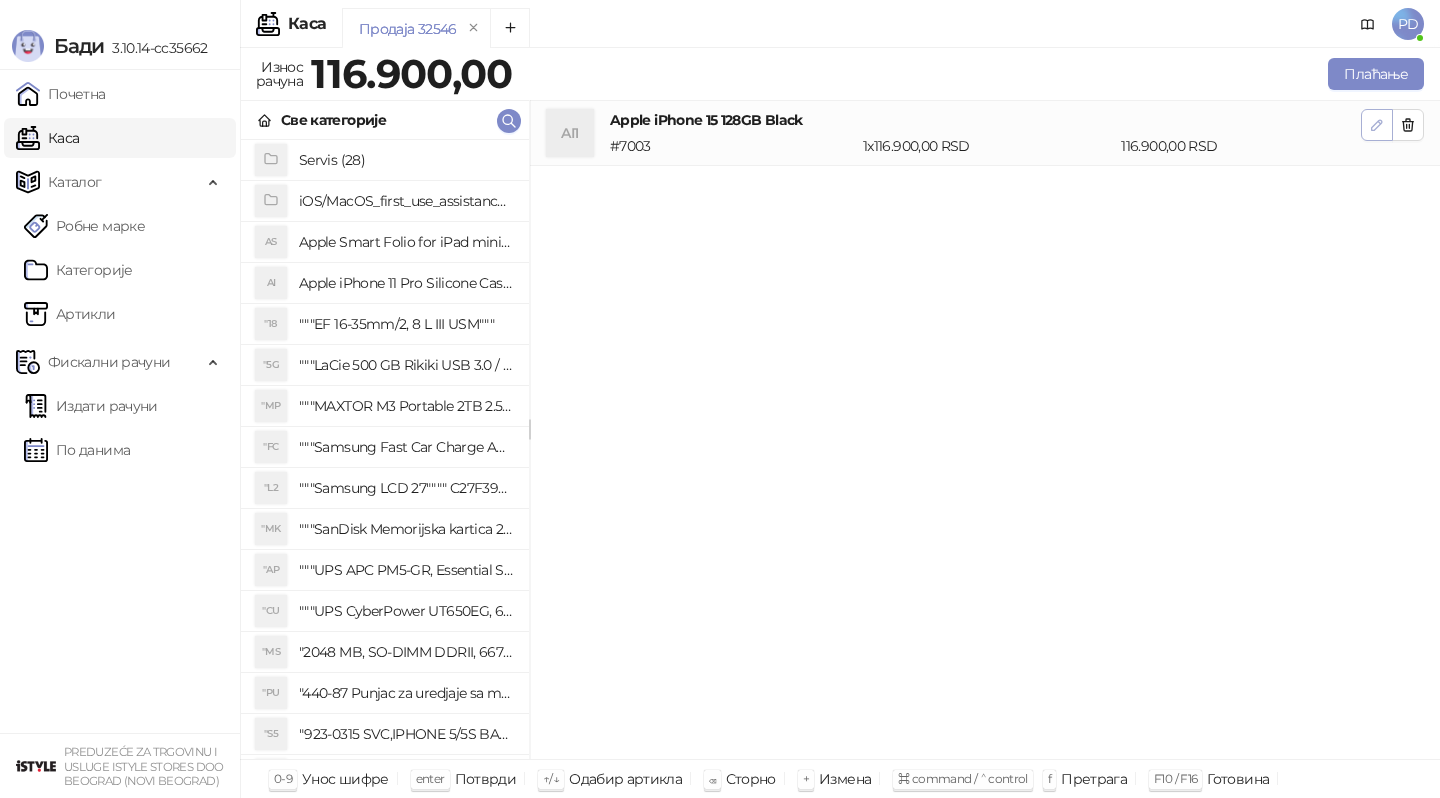 click at bounding box center (1377, 125) 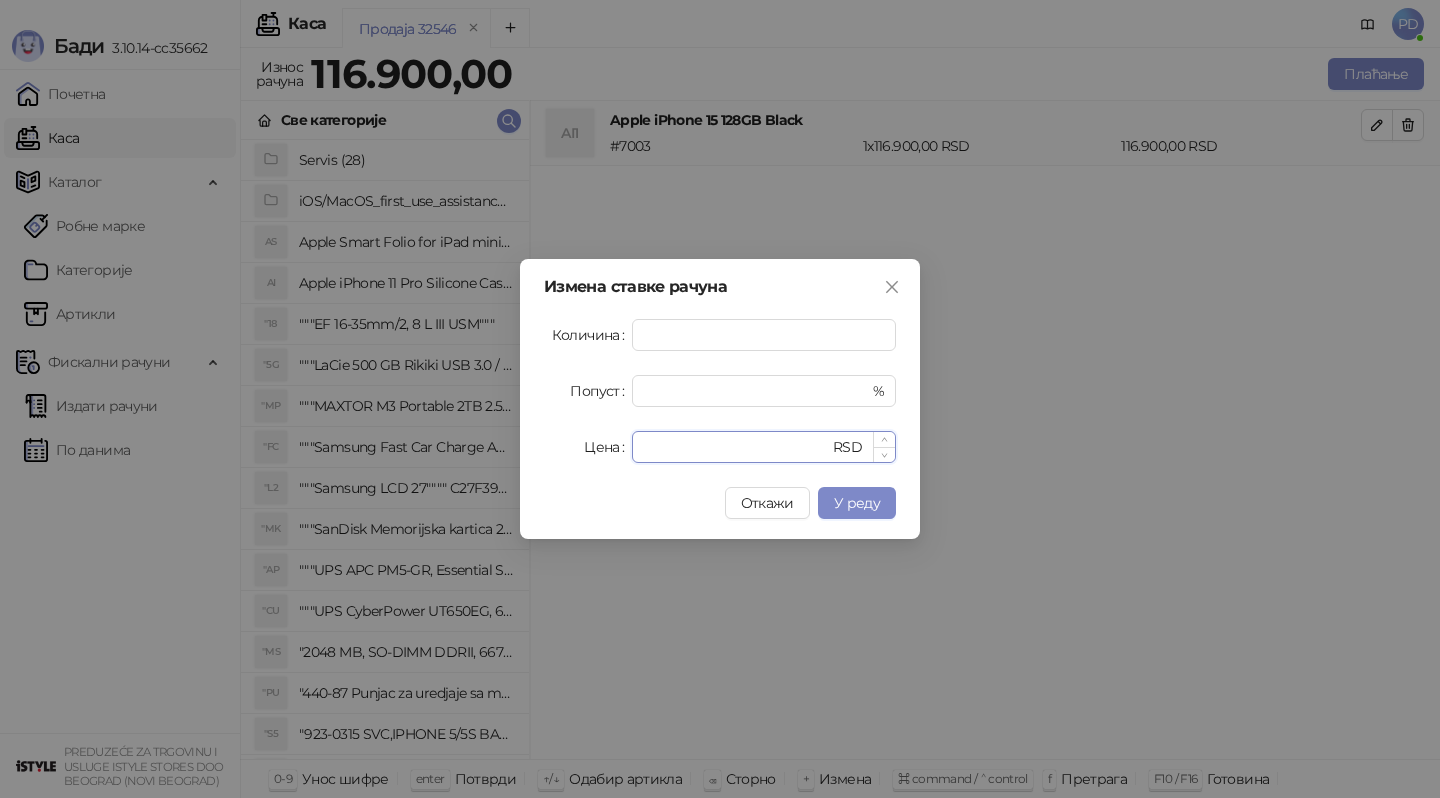 click on "******" at bounding box center [736, 447] 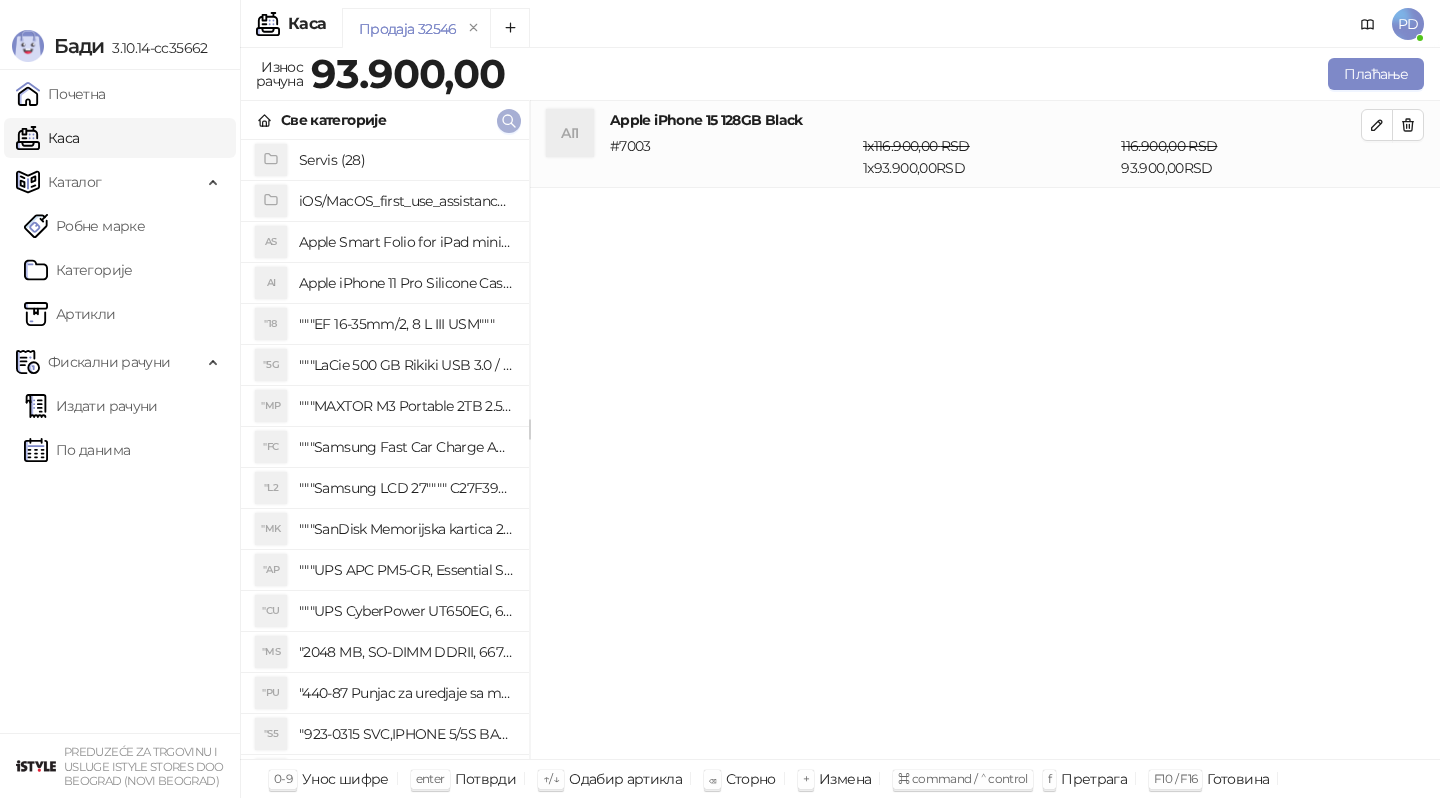 click 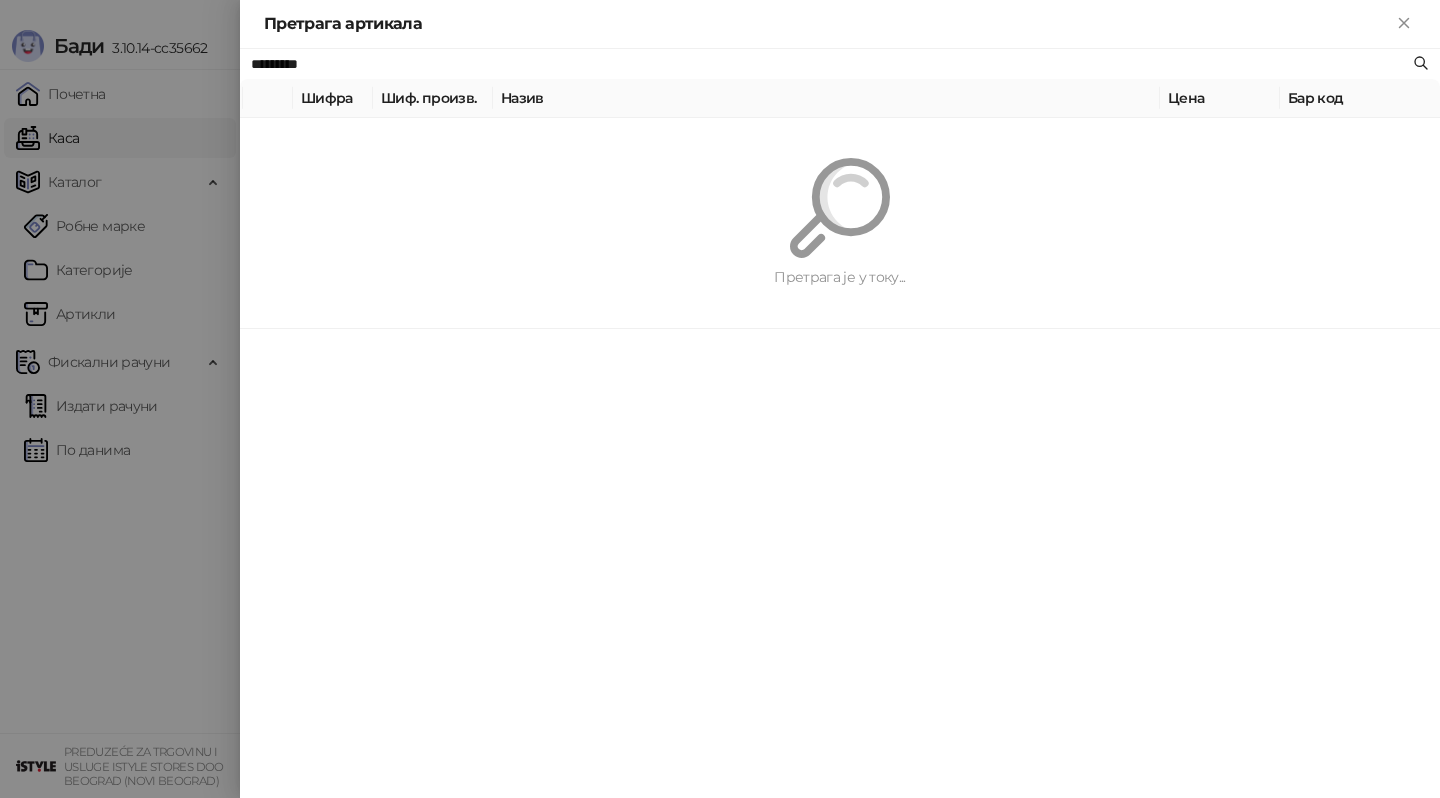 paste on "**********" 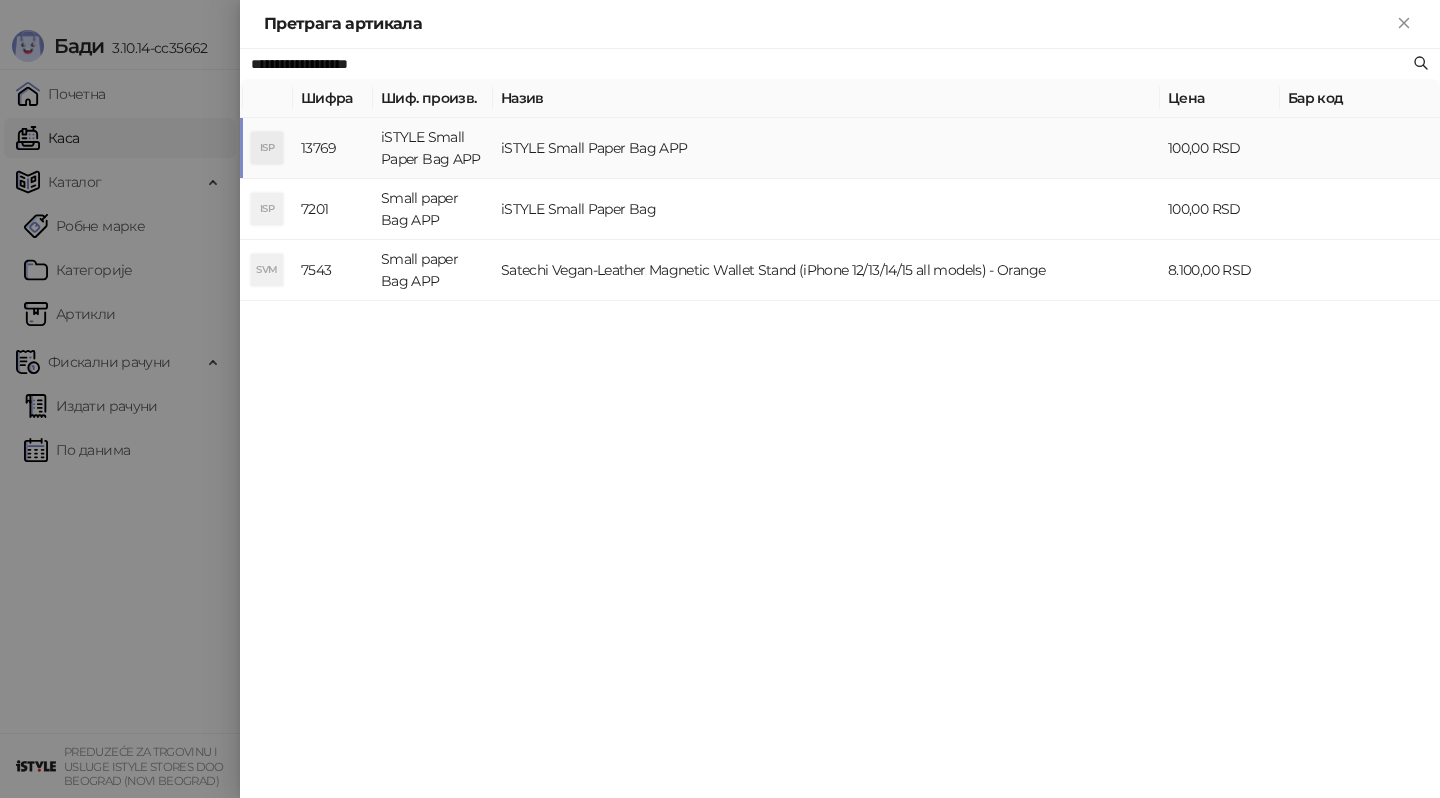 type on "**********" 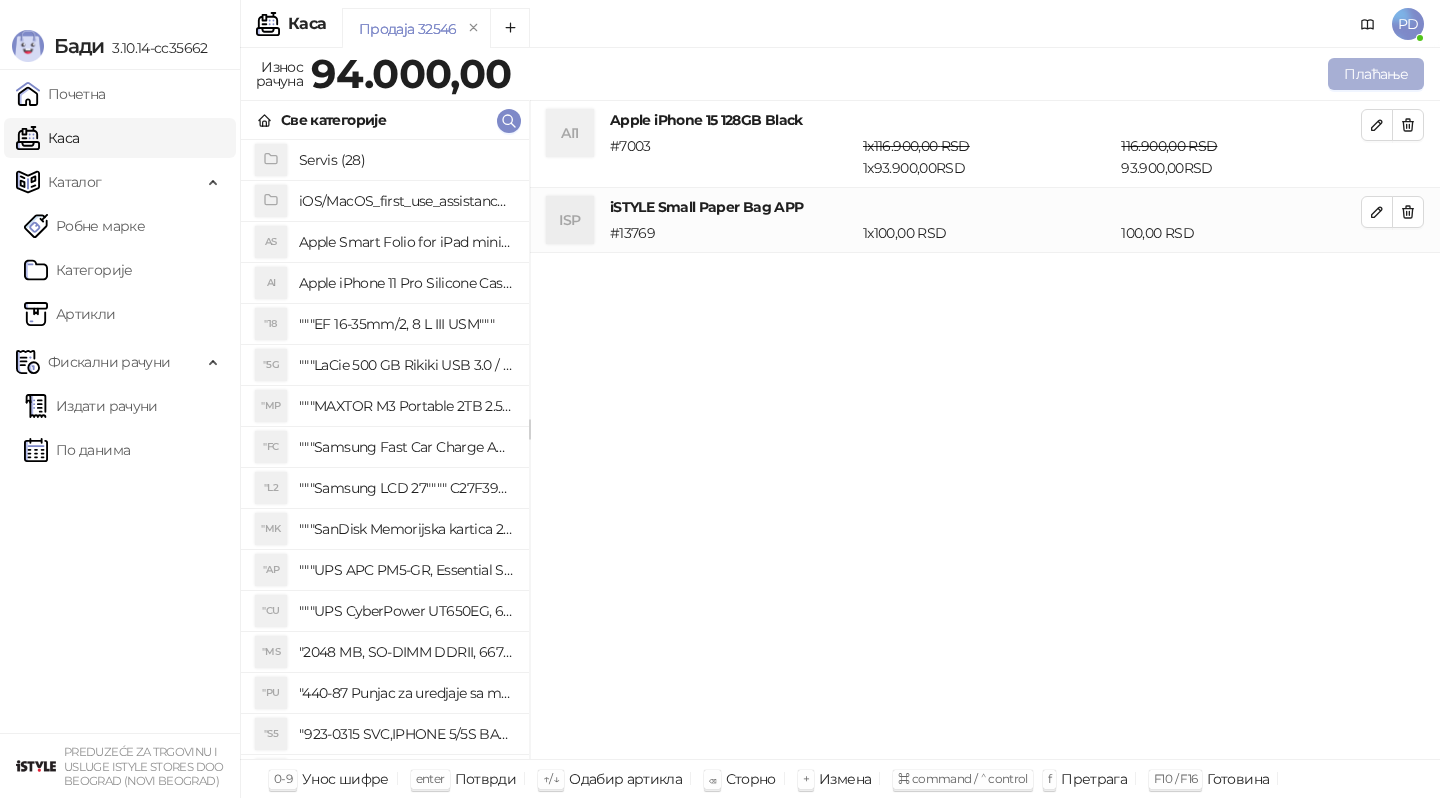 click on "Плаћање" at bounding box center (1376, 74) 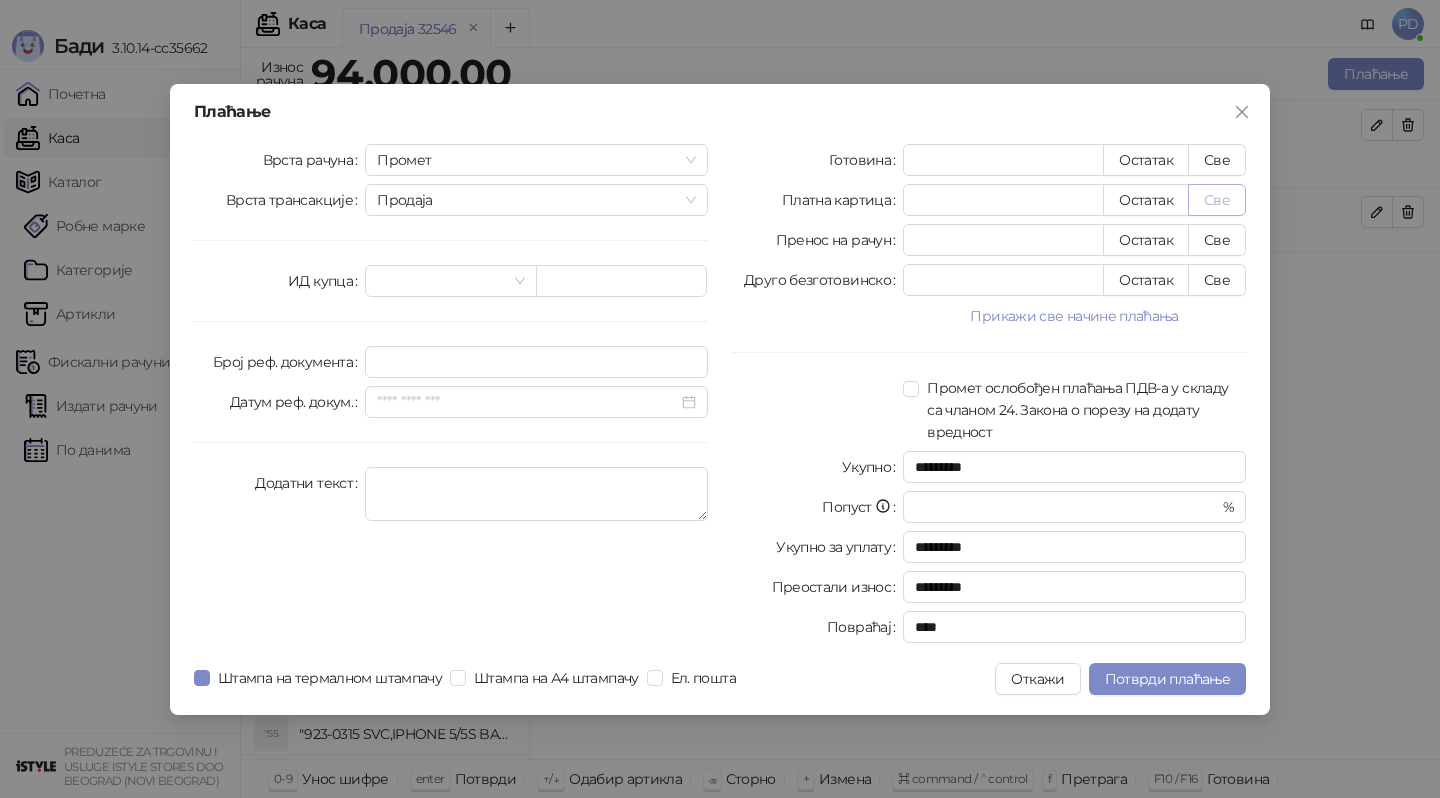 click on "Све" at bounding box center [1217, 200] 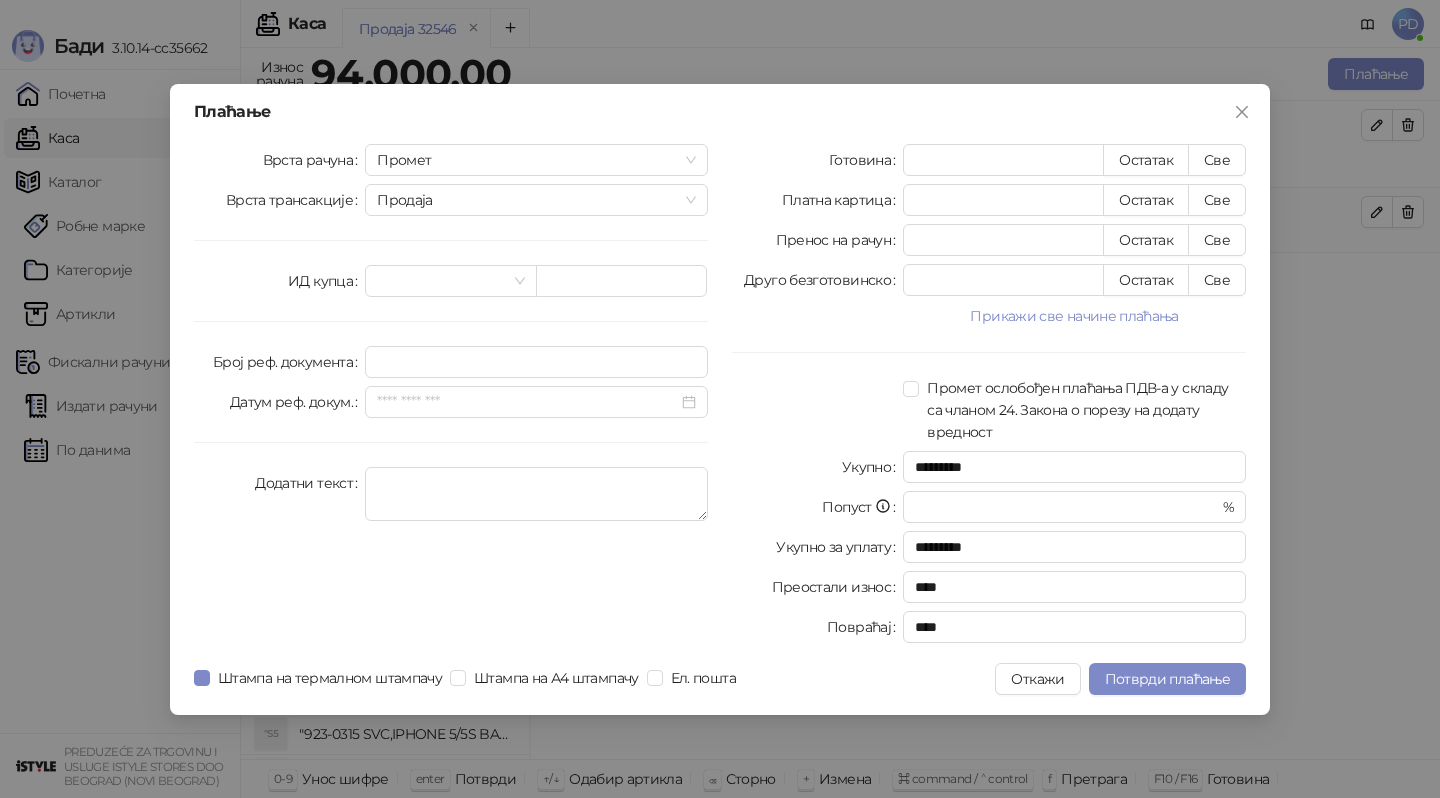 click on "Плаћање Врста рачуна Промет Врста трансакције Продаја ИД купца Број реф. документа Датум реф. докум. Додатни текст Готовина * Остатак Све Платна картица ***** Остатак Све Пренос на рачун * Остатак Све Друго безготовинско * Остатак Све Прикажи све начине плаћања Ваучер * Остатак Све Чек * Остатак Све Инстант плаћање * Остатак Све   Промет ослобођен плаћања ПДВ-а у складу са чланом 24. Закона о порезу на додату вредност Укупно ********* Попуст   * % Укупно за уплату ********* Преостали износ **** Повраћај **** Штампа на термалном штампачу Штампа на А4 штампачу Ел. пошта Откажи" at bounding box center (720, 399) 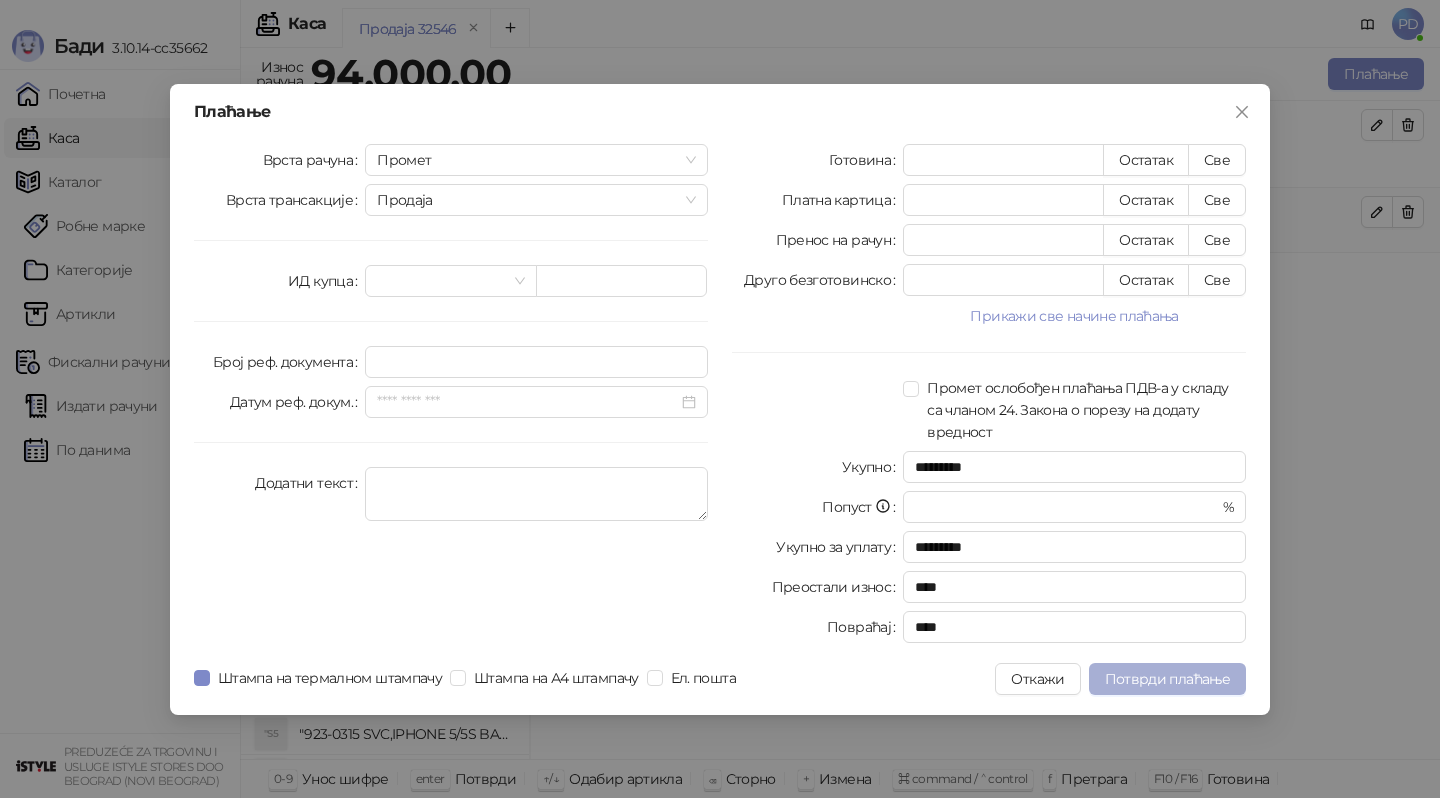 click on "Потврди плаћање" at bounding box center (1167, 679) 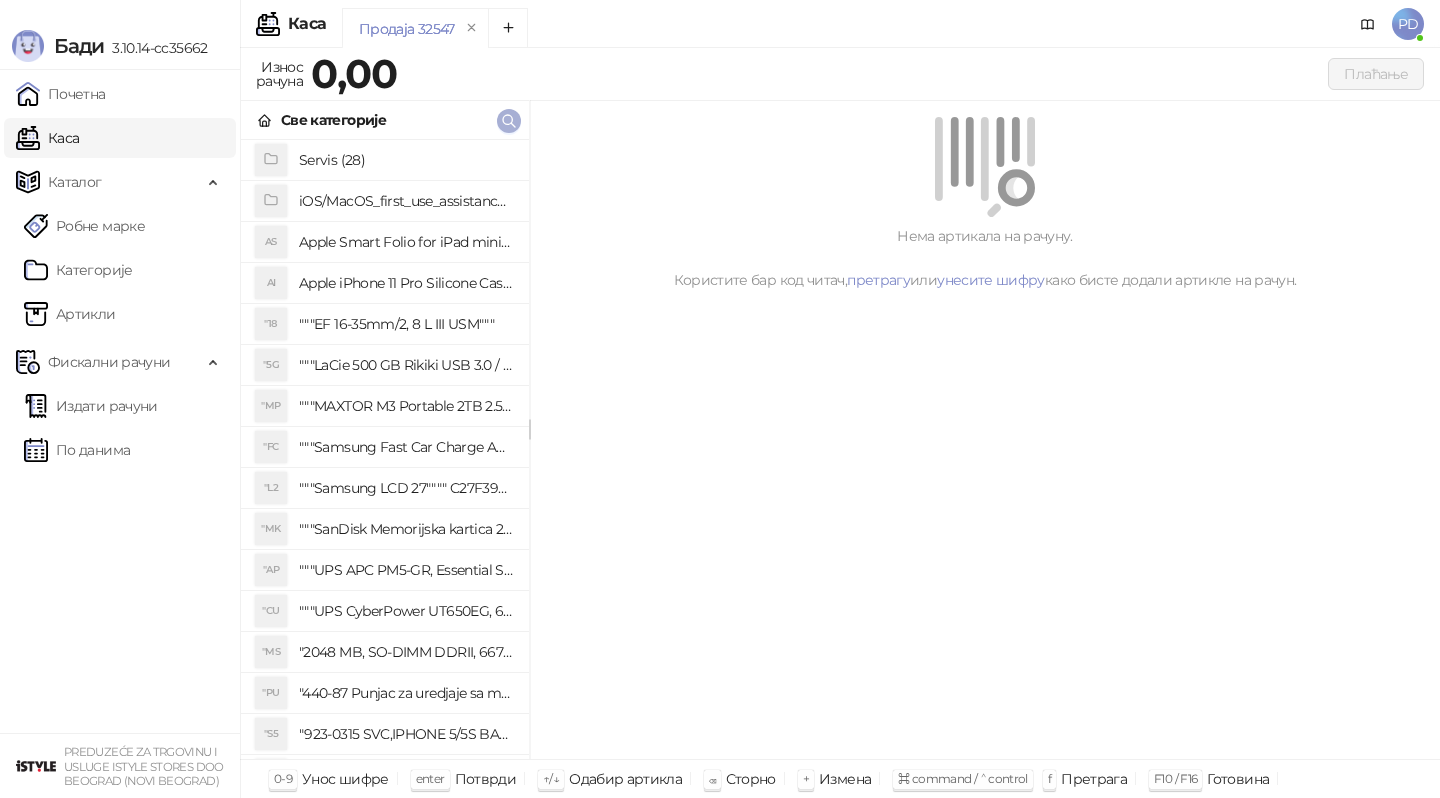 click 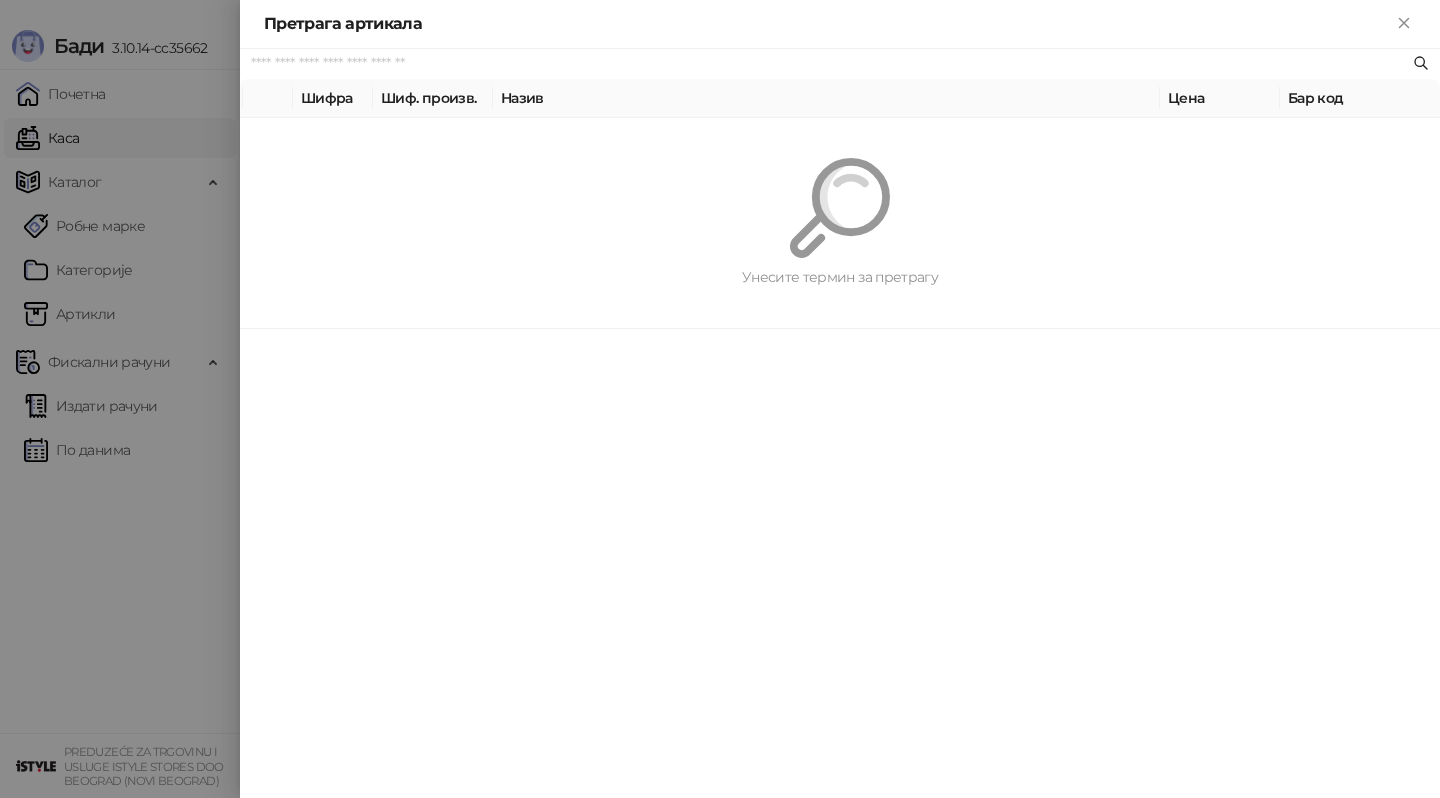 paste on "*********" 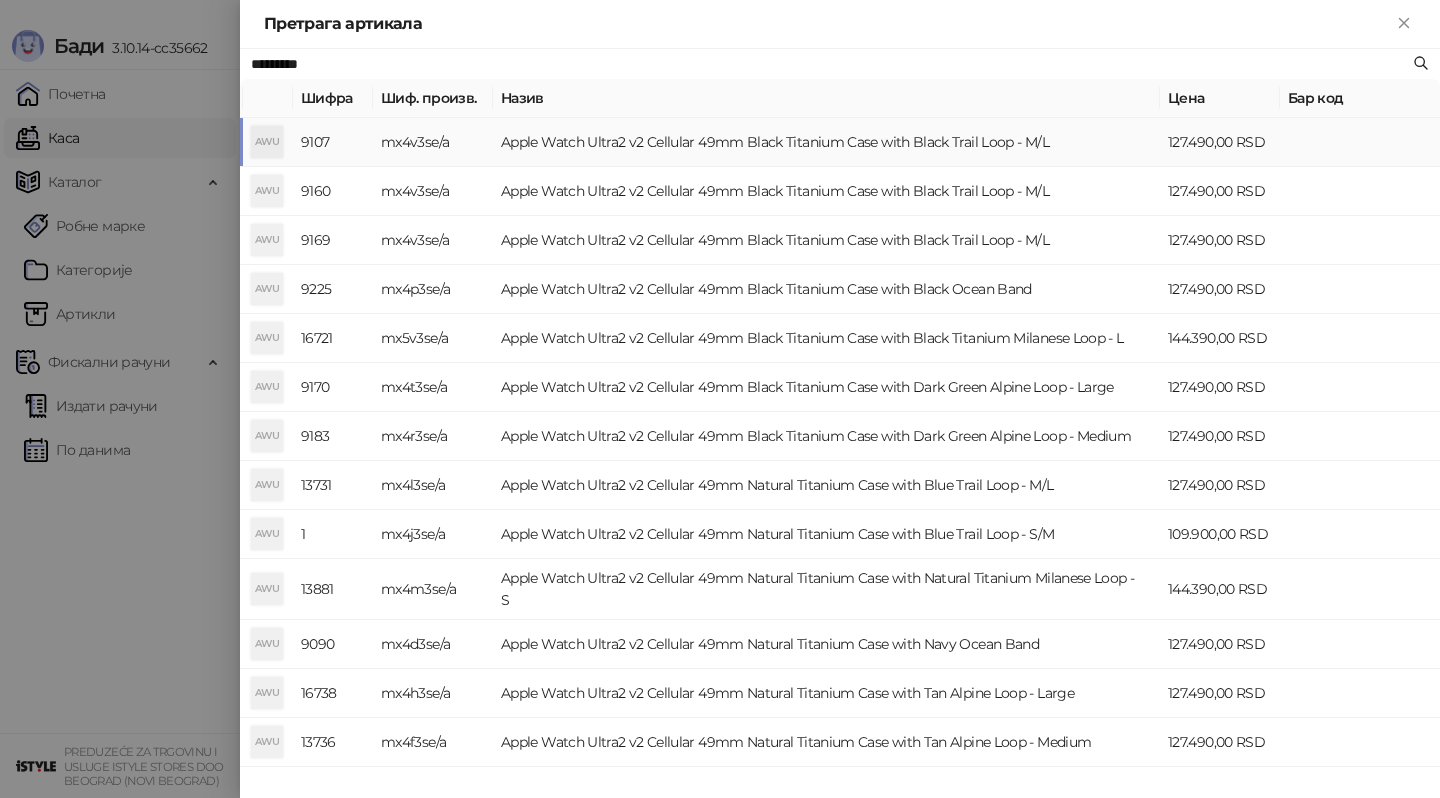 type on "*********" 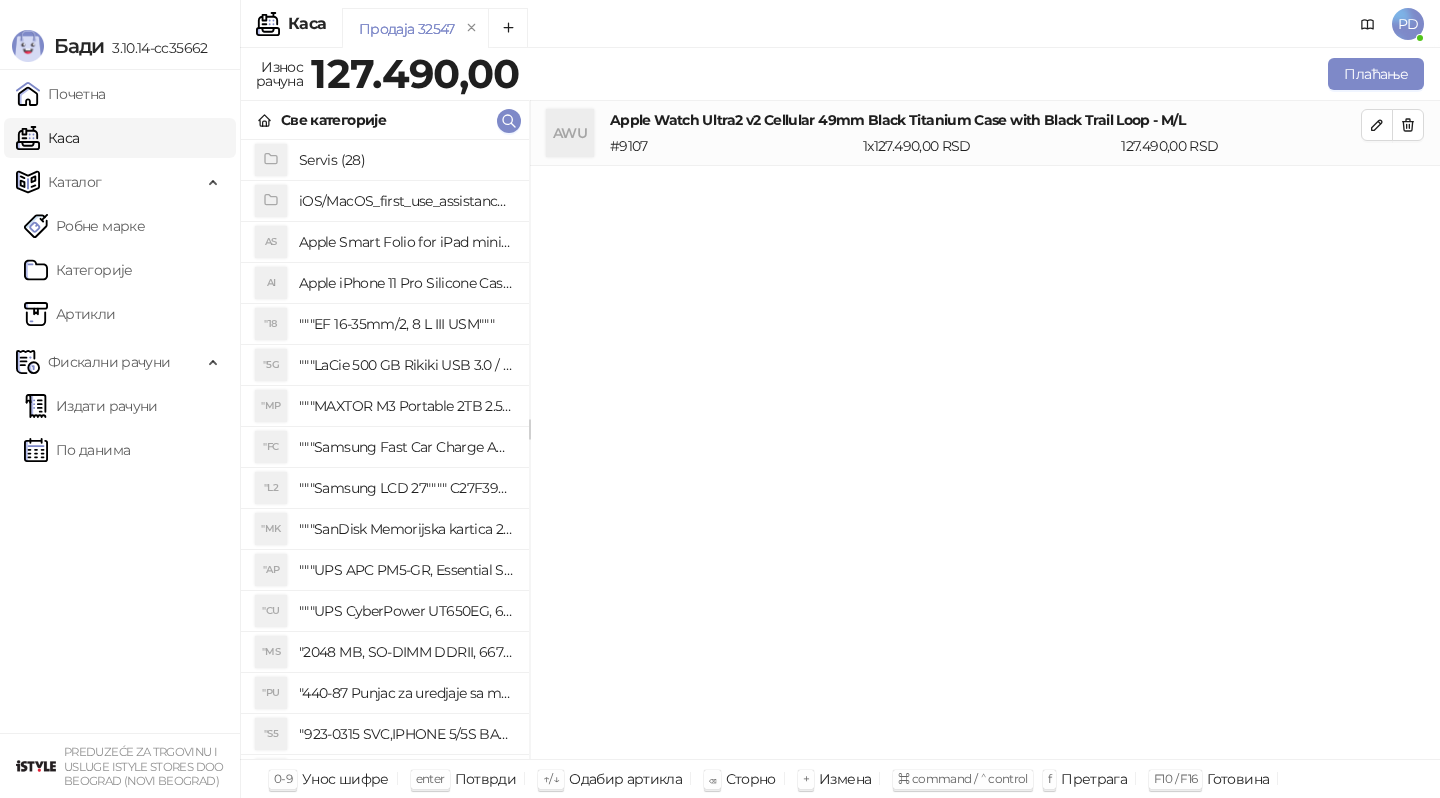 drag, startPoint x: 503, startPoint y: 126, endPoint x: 909, endPoint y: 254, distance: 425.69943 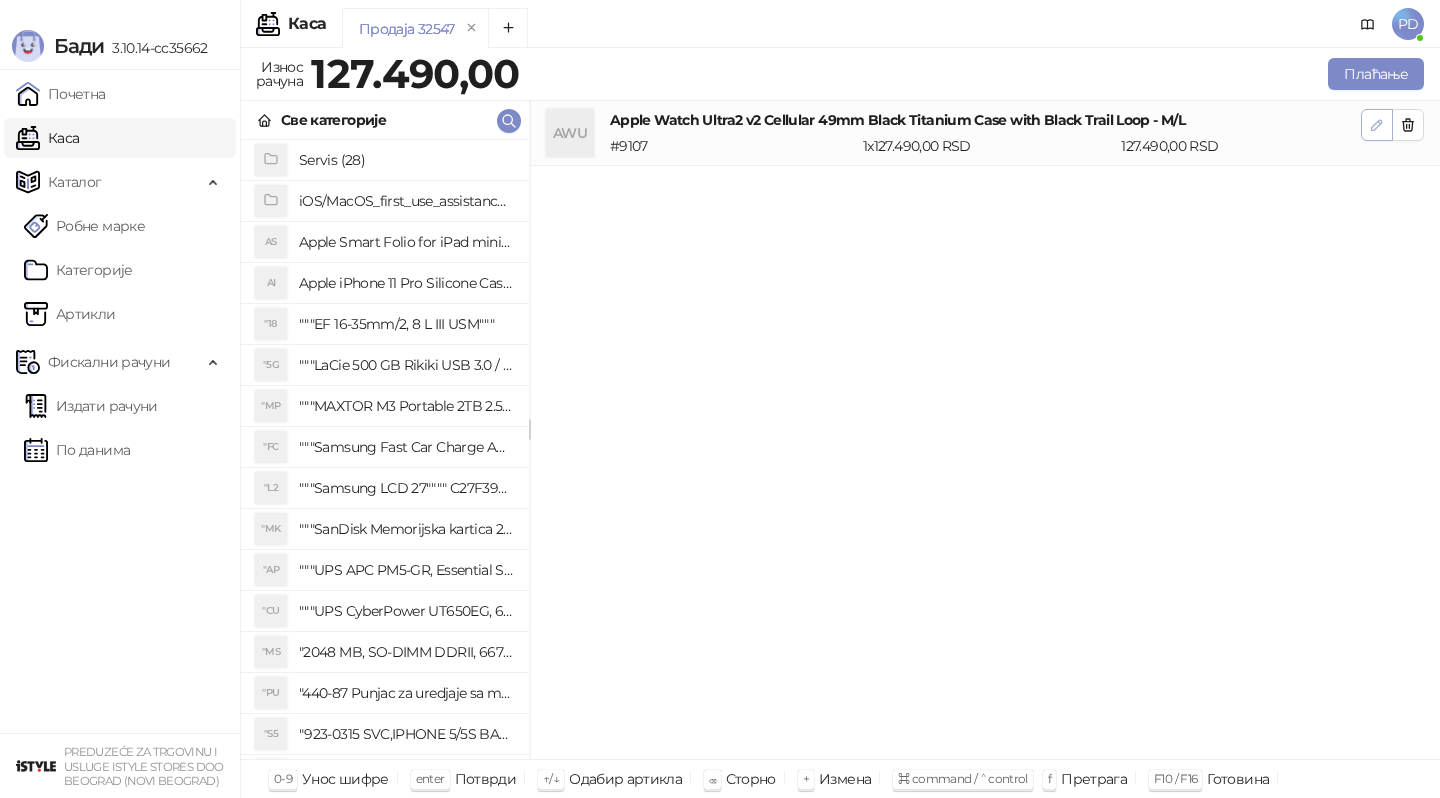 click 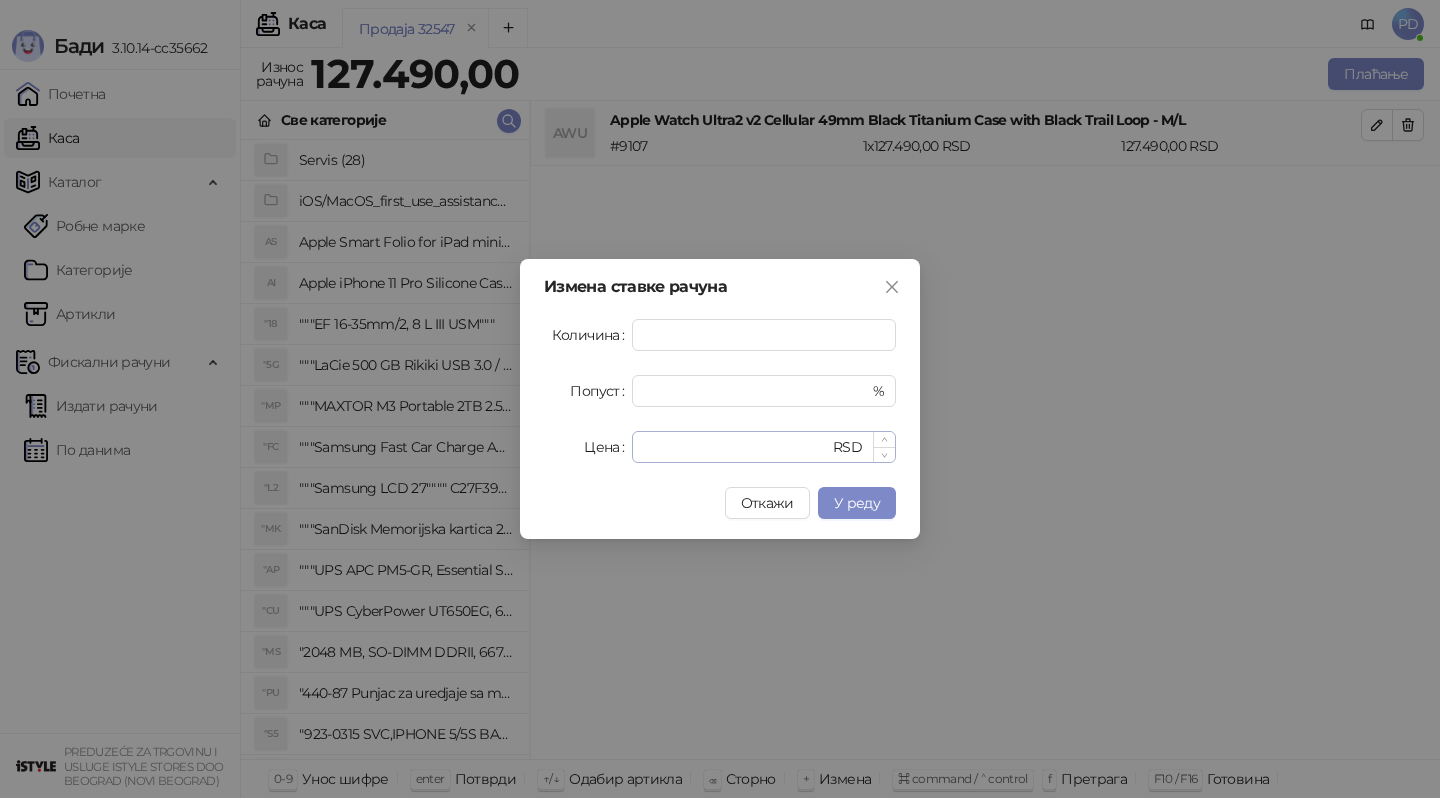 click on "****** RSD" at bounding box center [764, 447] 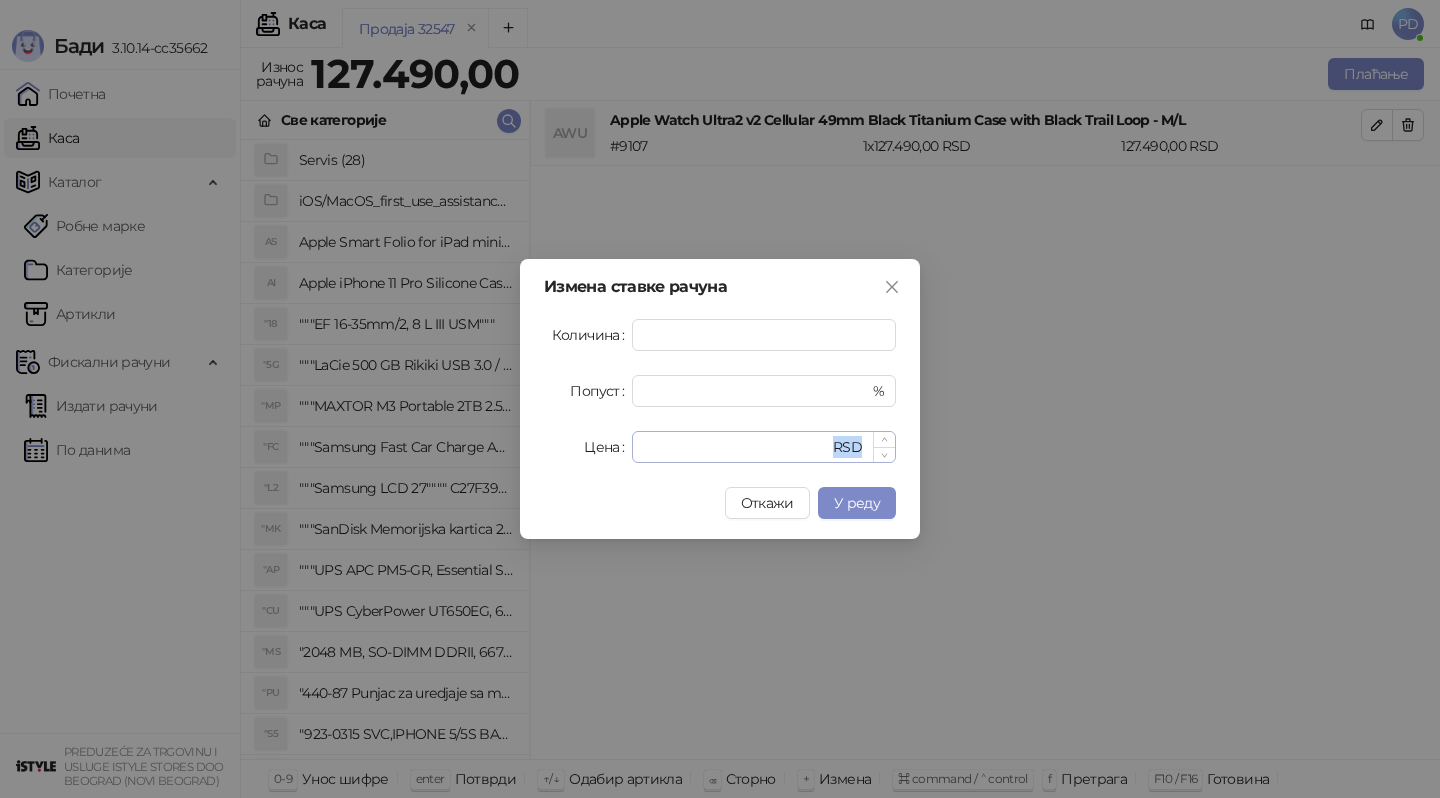 click on "****** RSD" at bounding box center [764, 447] 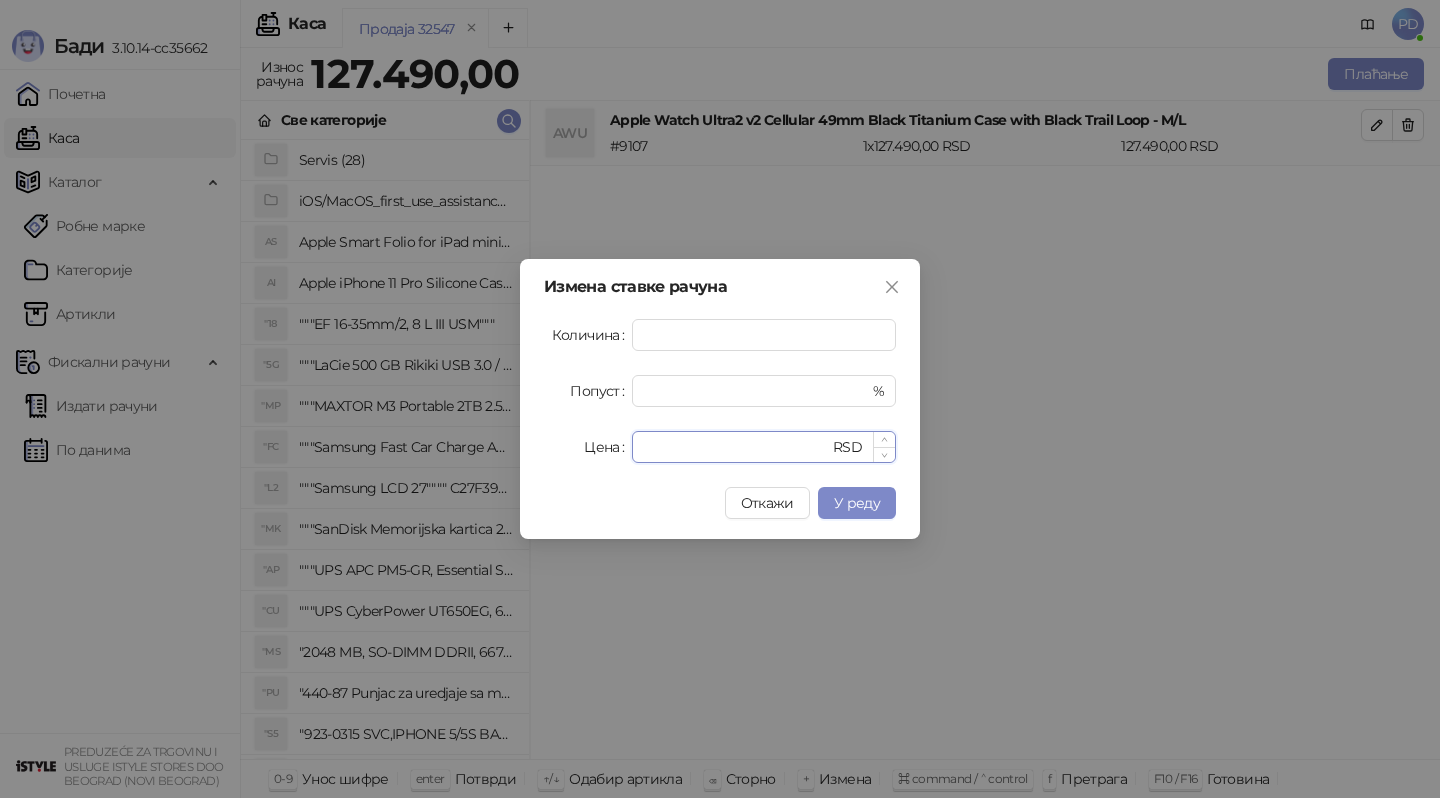 click on "******" at bounding box center (736, 447) 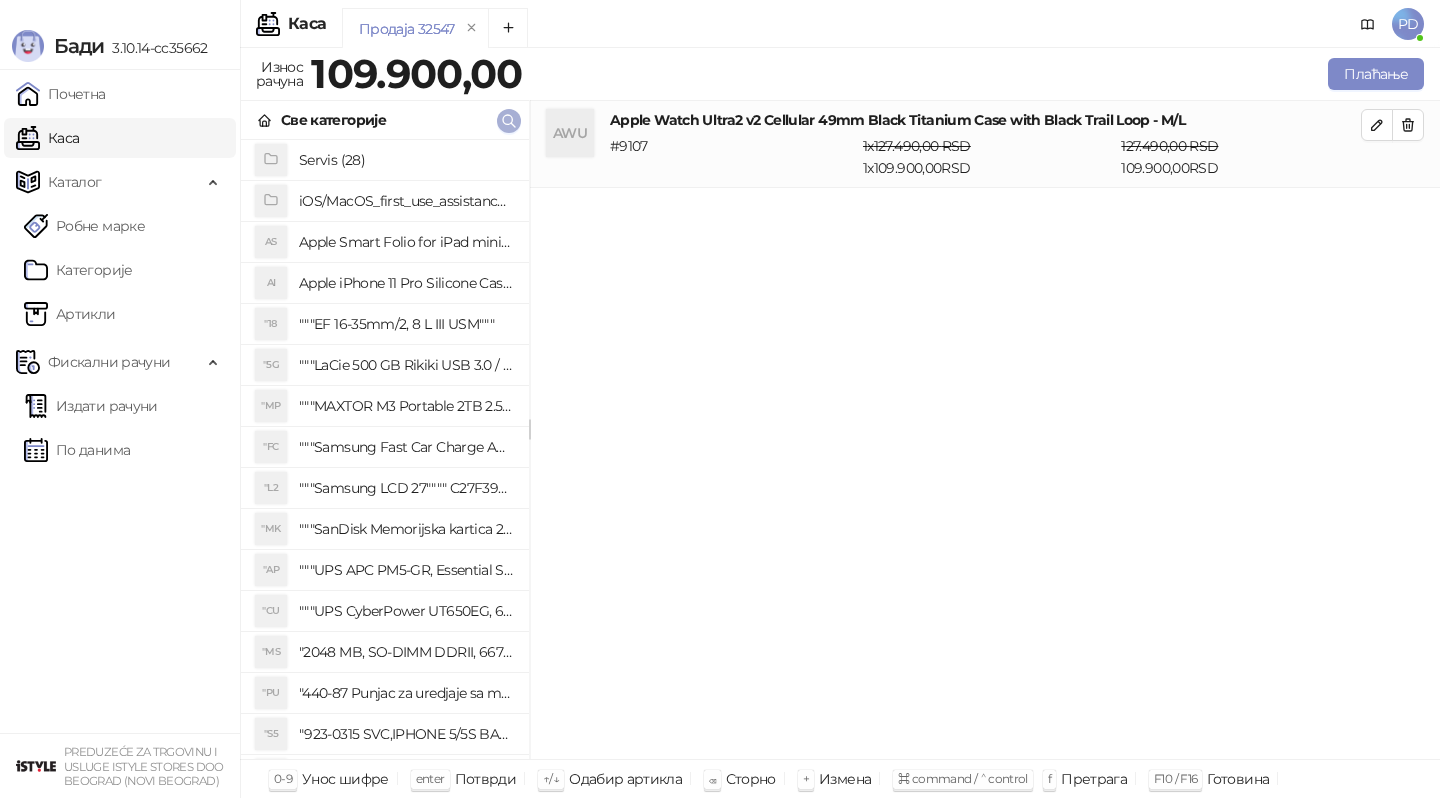 click 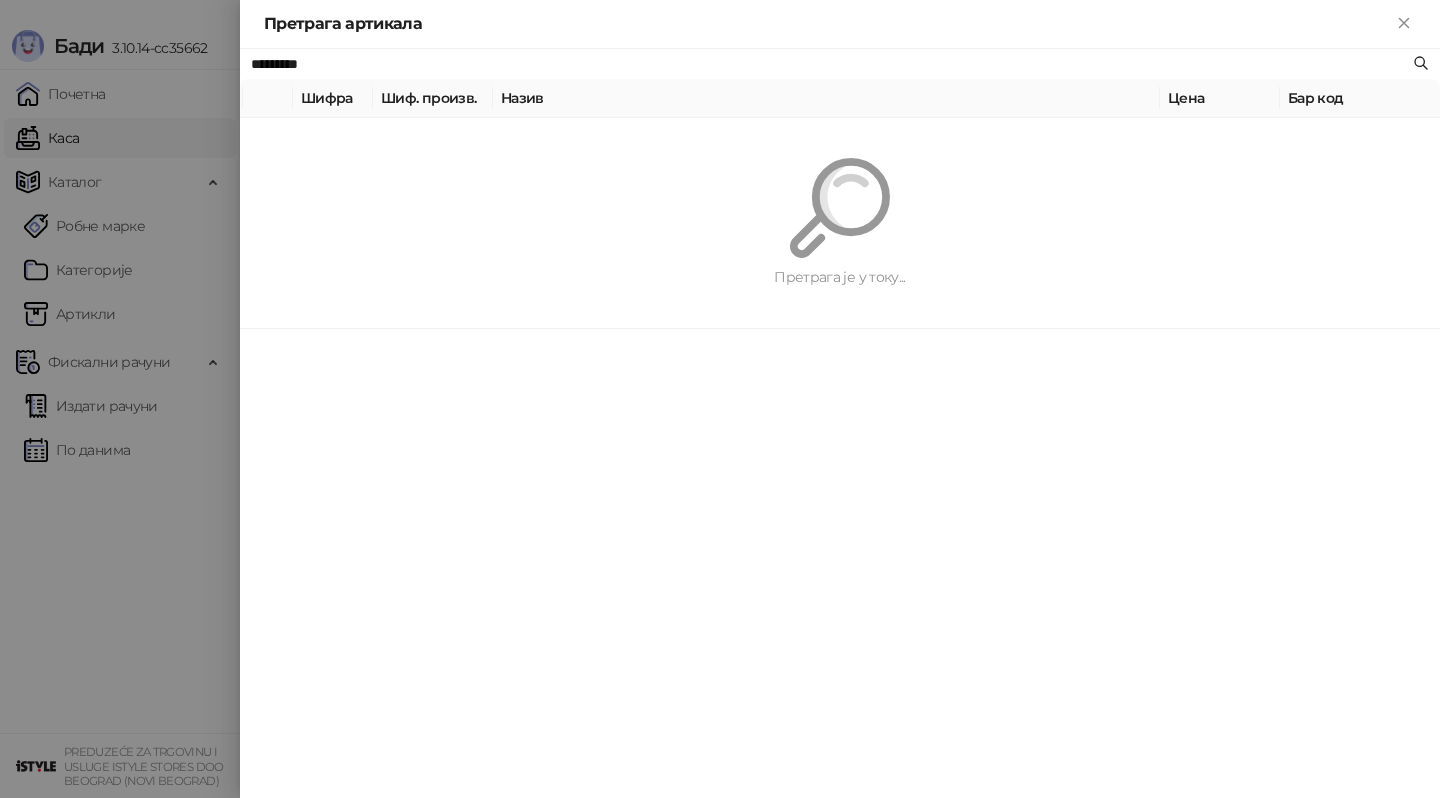paste on "**********" 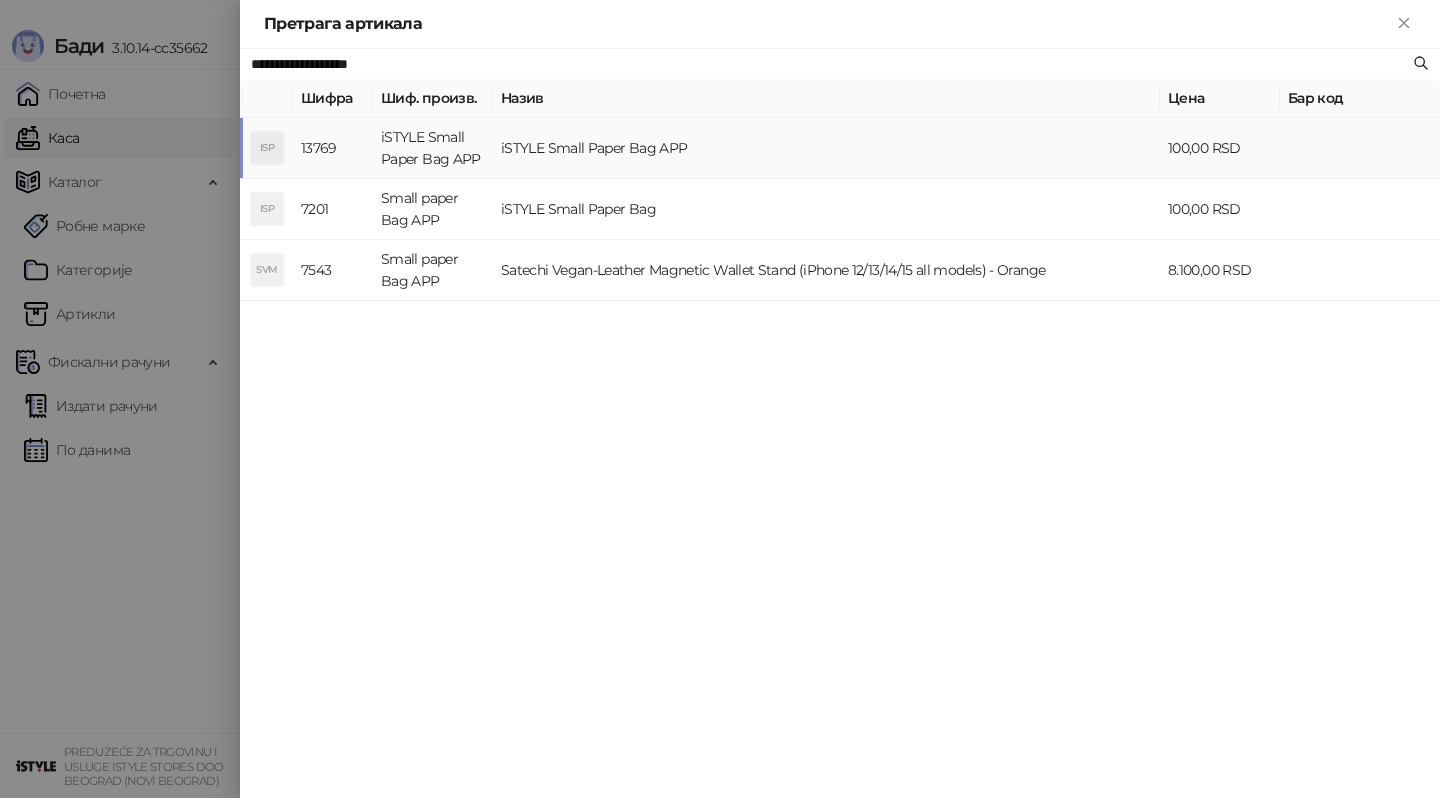 type on "**********" 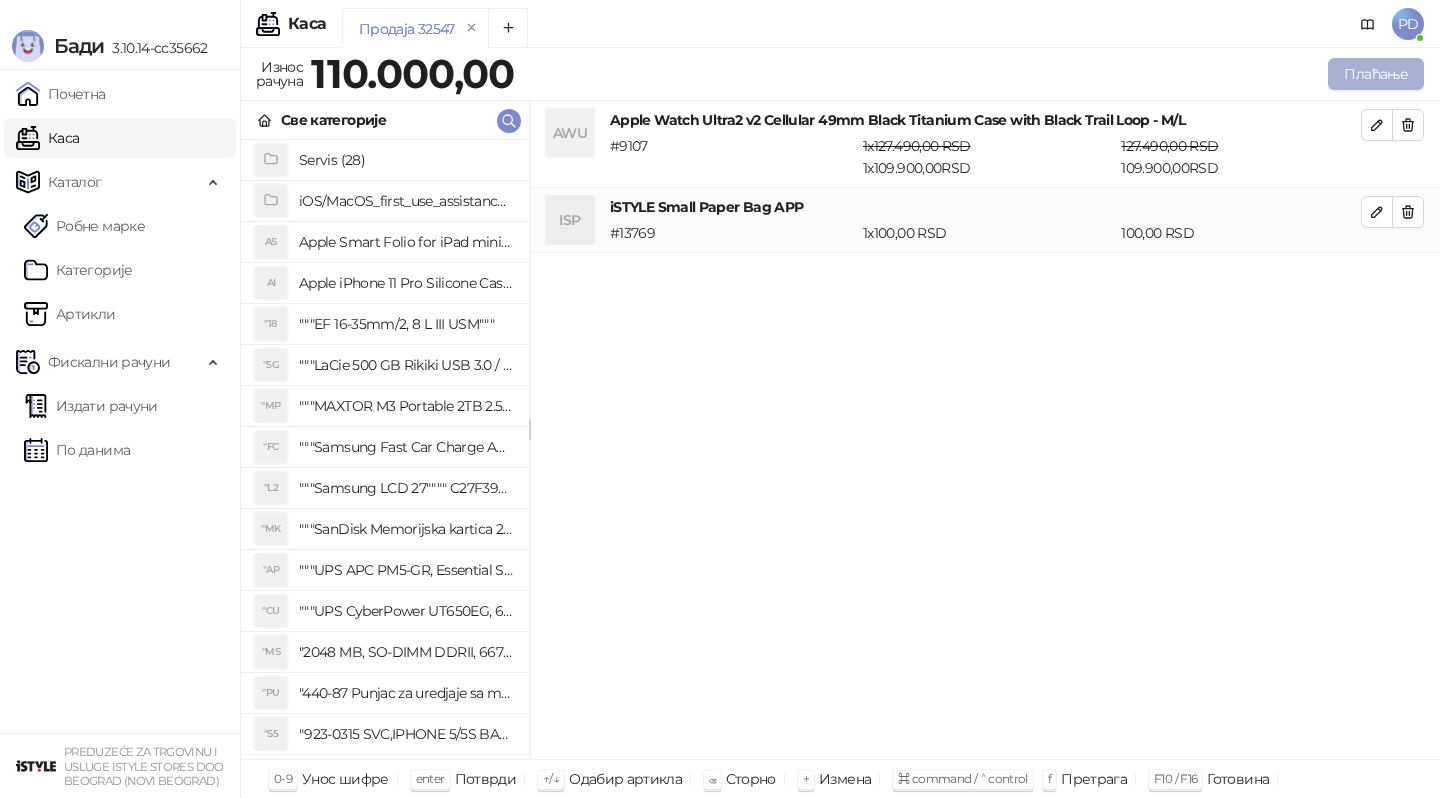 click on "Плаћање" at bounding box center [1376, 74] 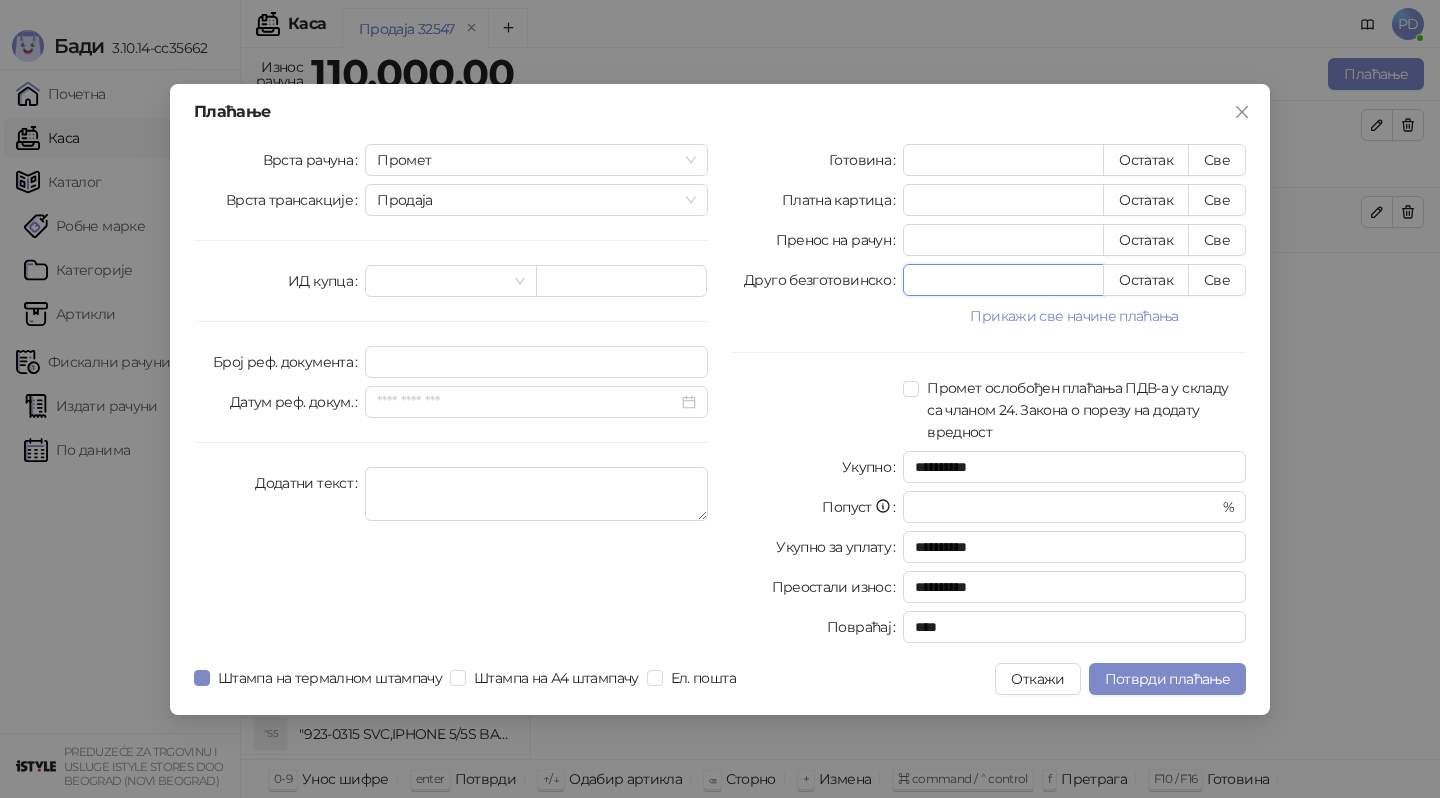 drag, startPoint x: 950, startPoint y: 286, endPoint x: 873, endPoint y: 286, distance: 77 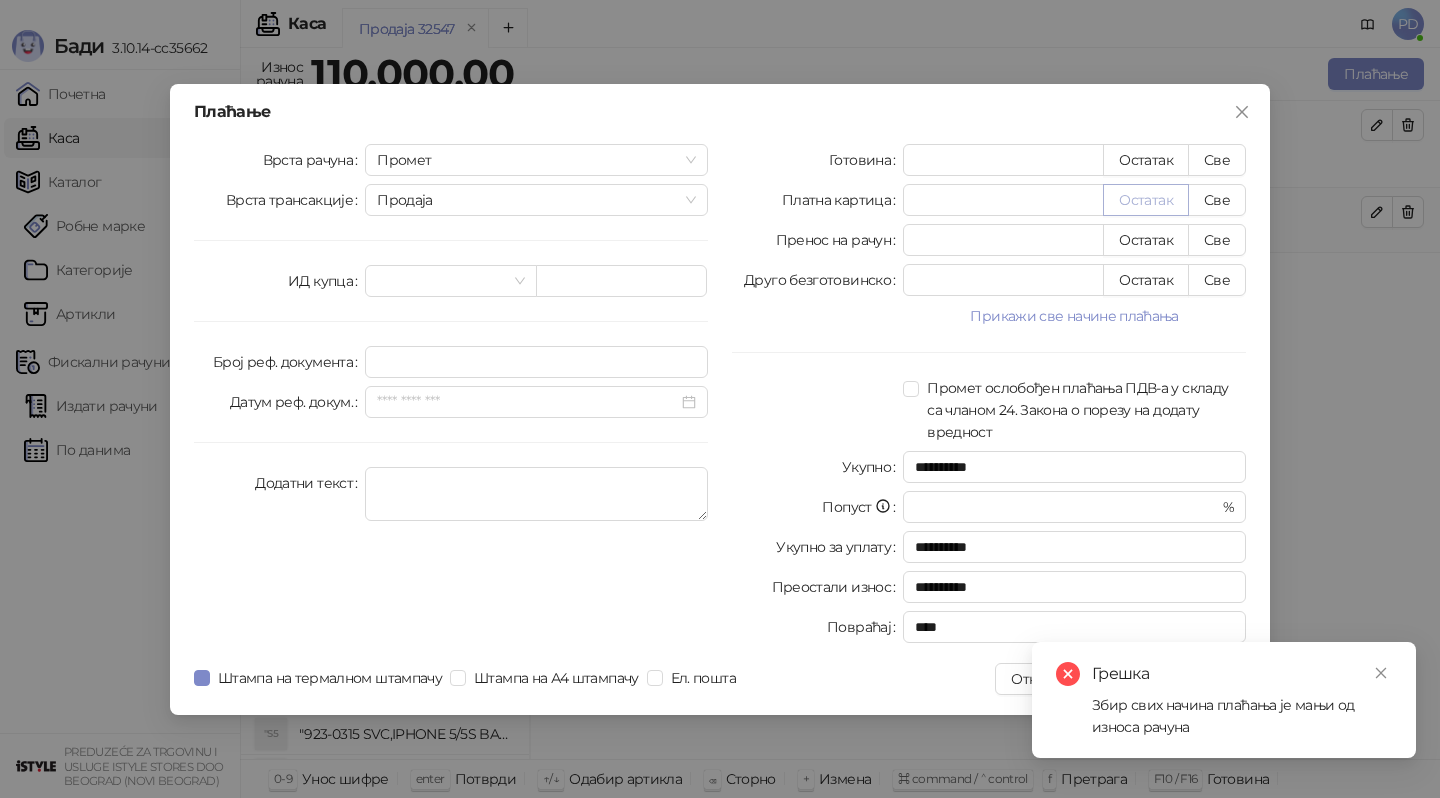 click on "Остатак" at bounding box center (1146, 200) 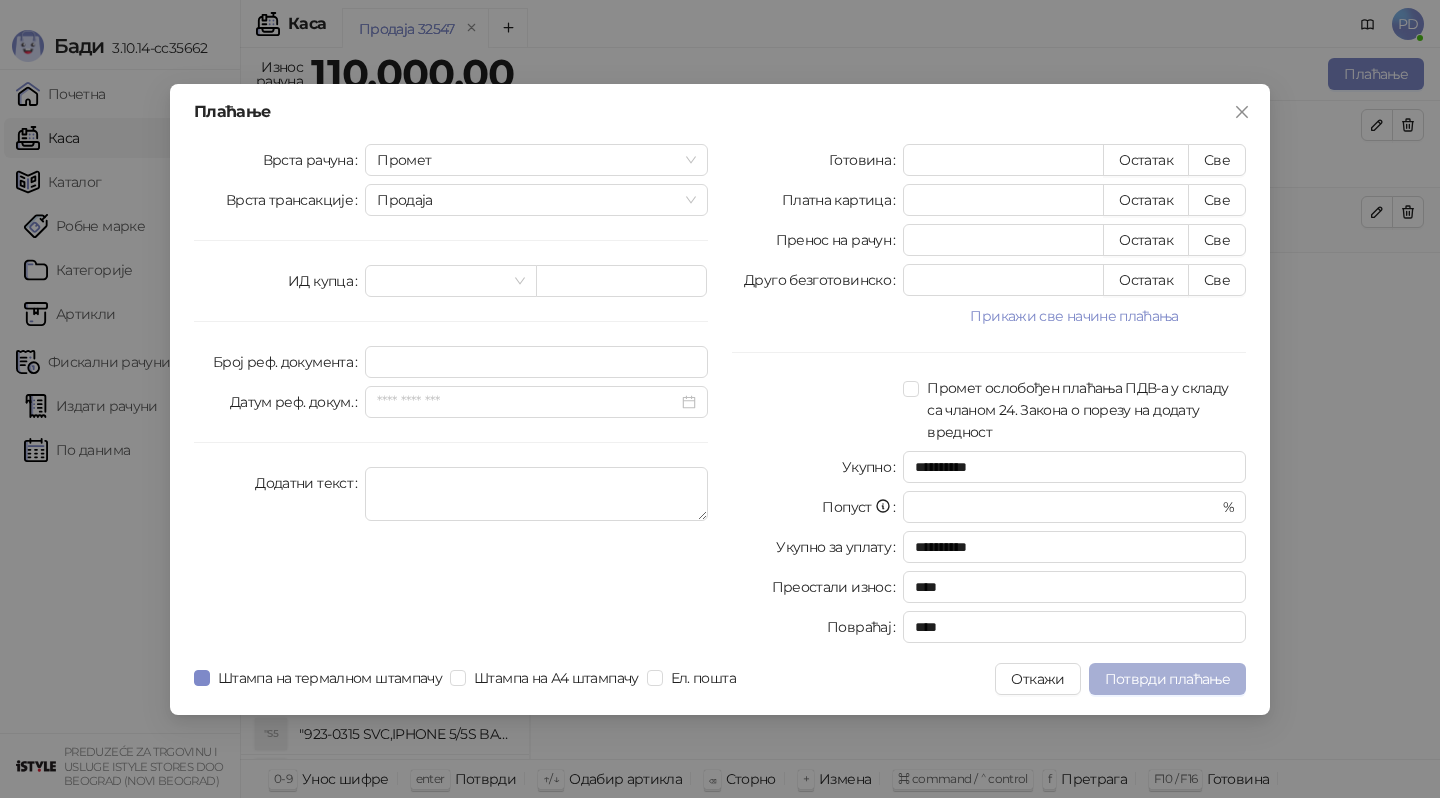 click on "Потврди плаћање" at bounding box center (1167, 679) 